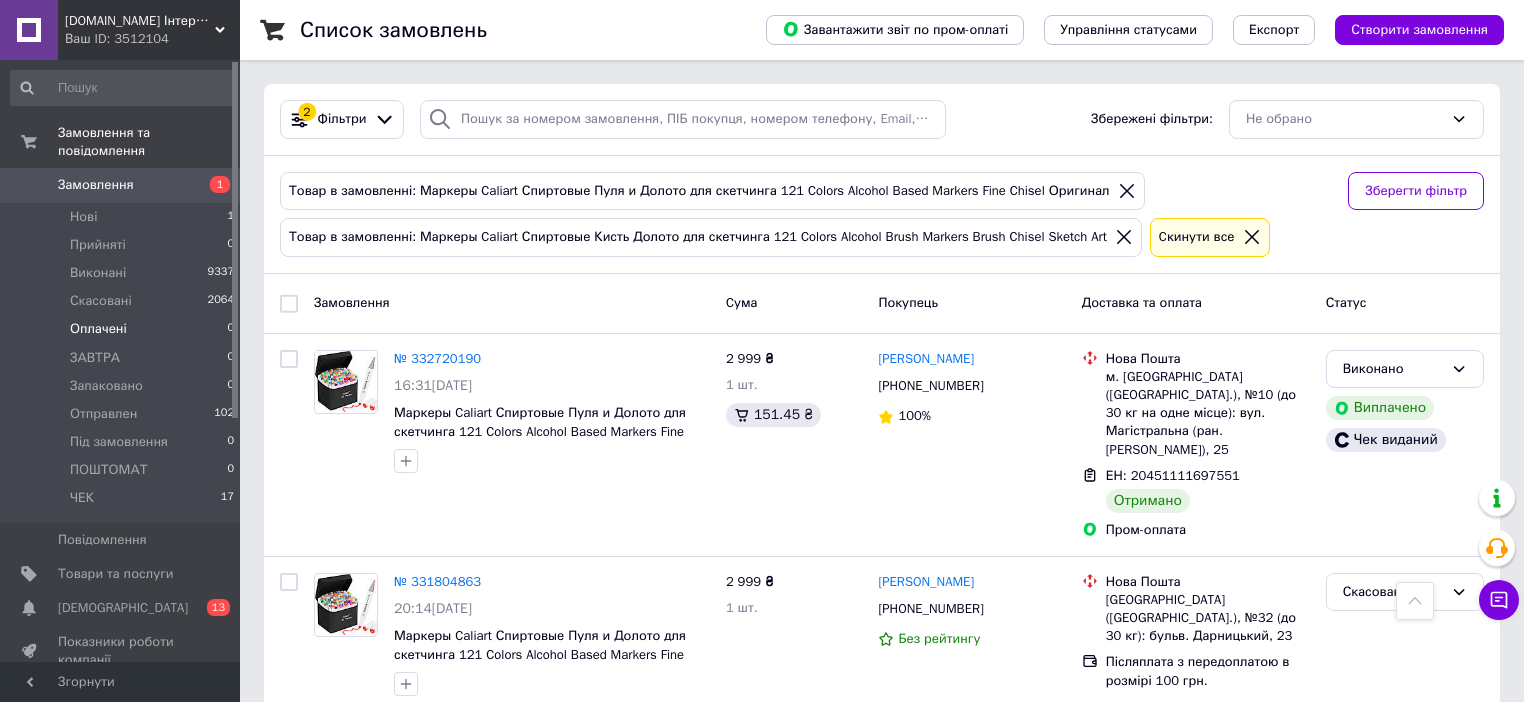 scroll, scrollTop: 1040, scrollLeft: 0, axis: vertical 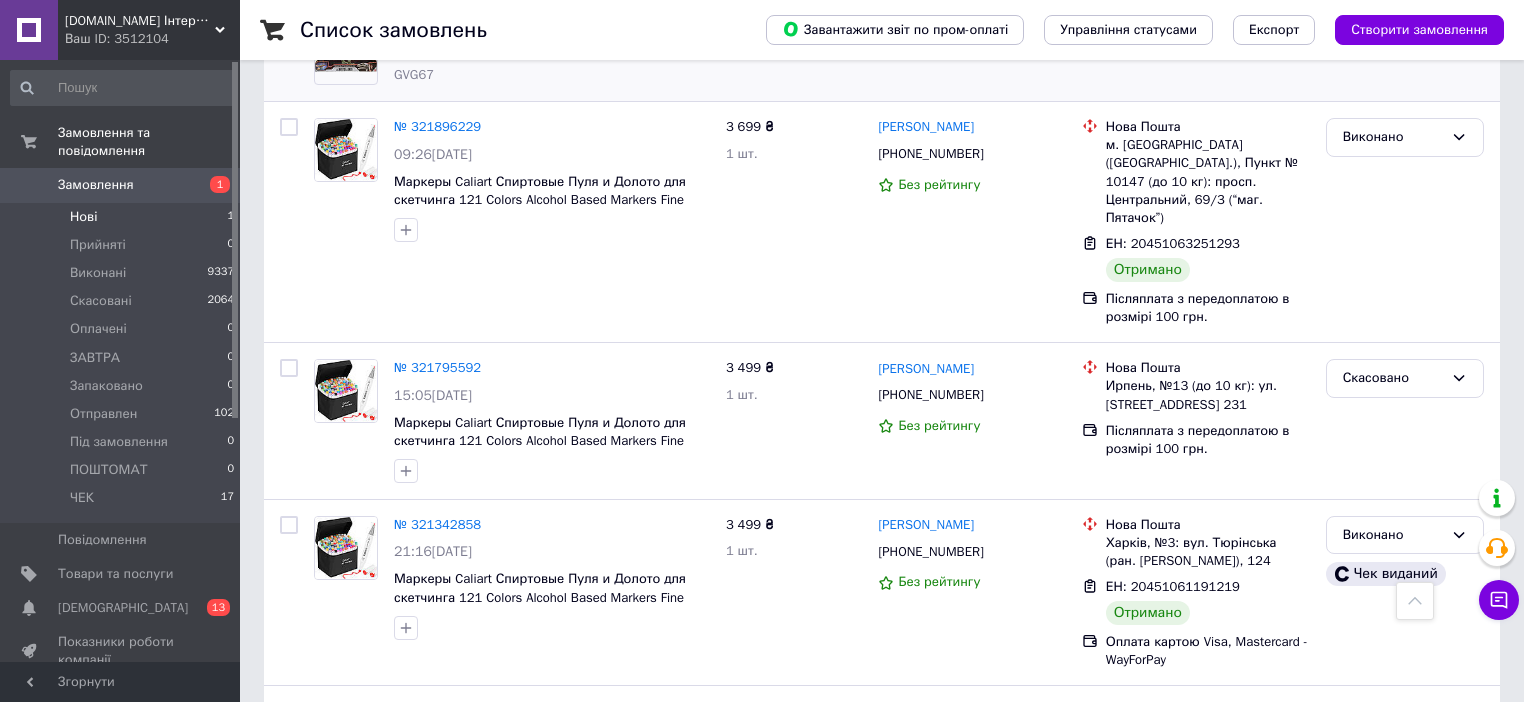 click on "Нові 1" at bounding box center (123, 217) 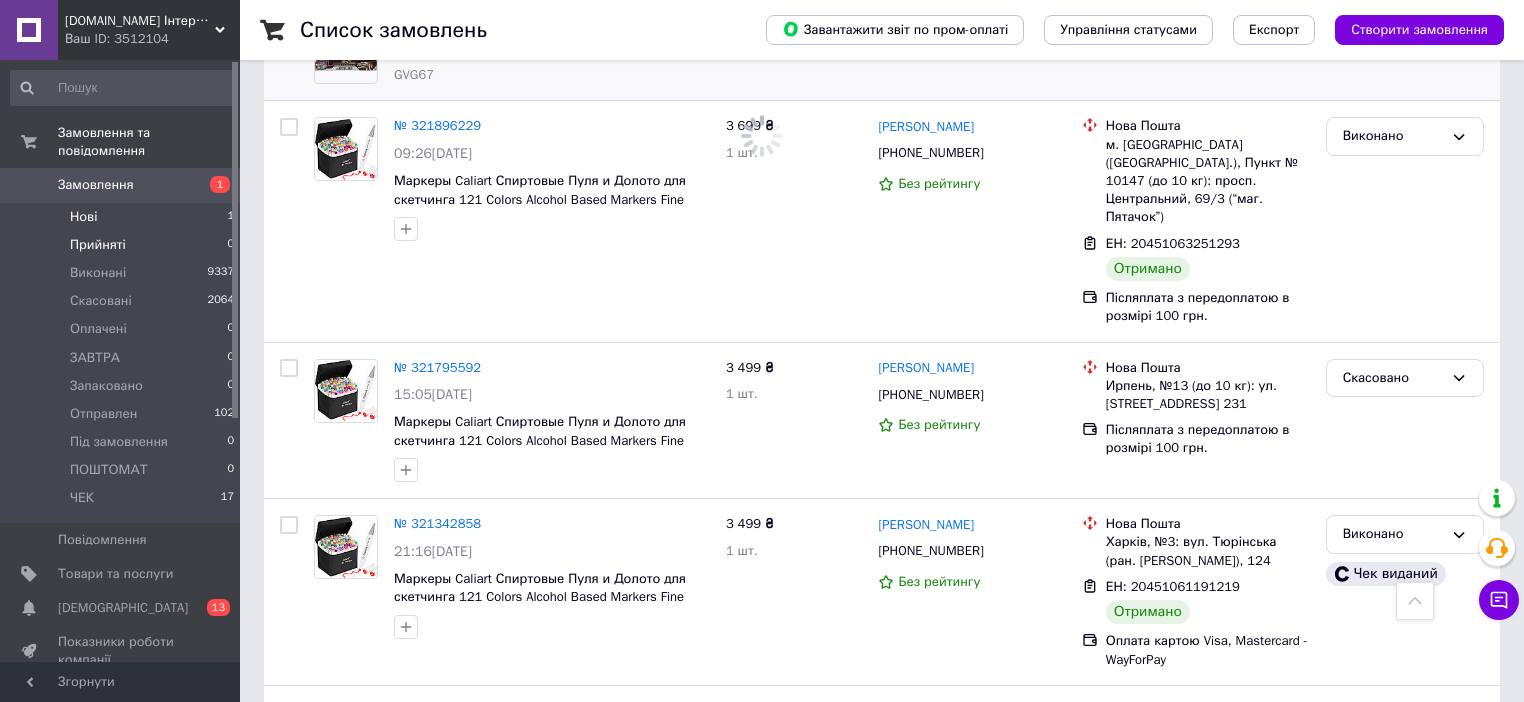 scroll, scrollTop: 0, scrollLeft: 0, axis: both 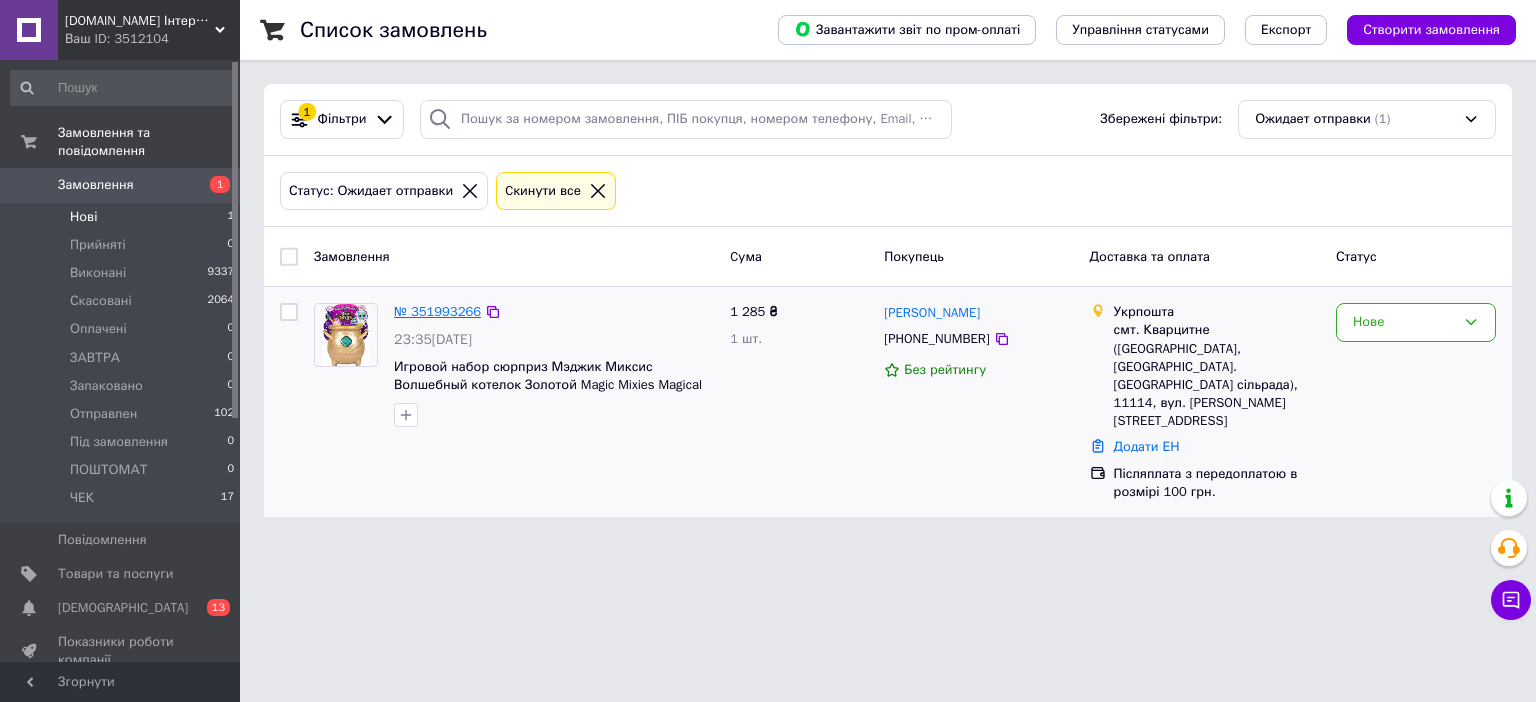 click on "№ 351993266" at bounding box center (437, 311) 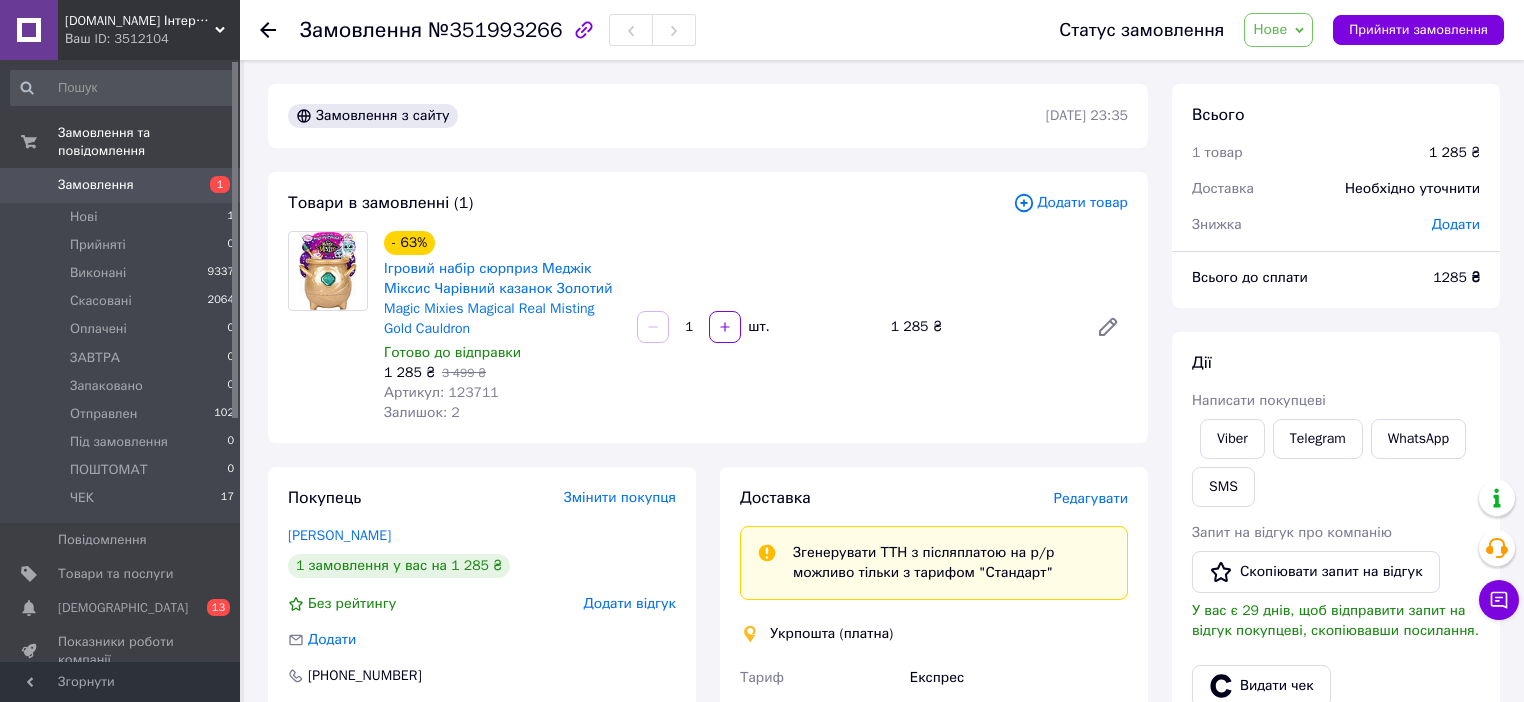 click on "Артикул: 123711" at bounding box center (441, 392) 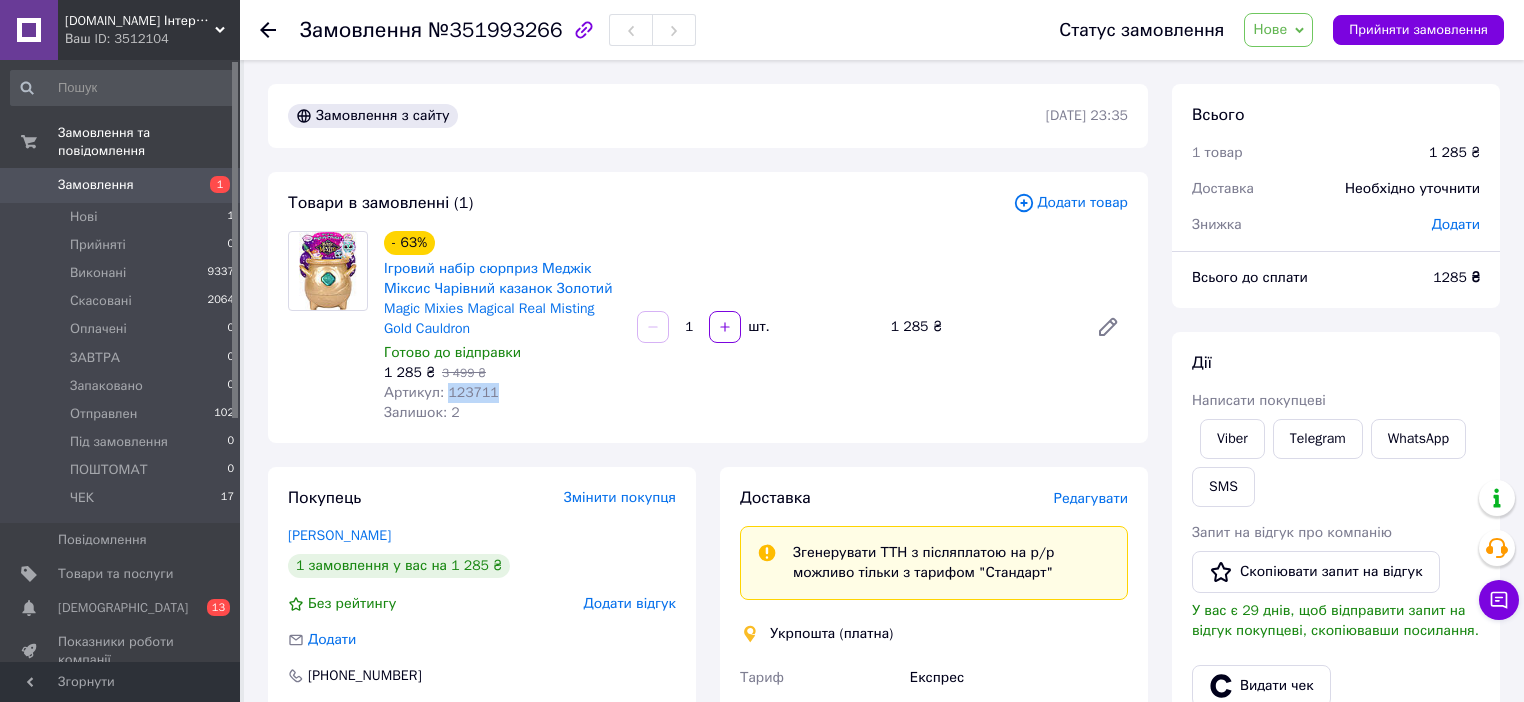 click on "Артикул: 123711" at bounding box center [441, 392] 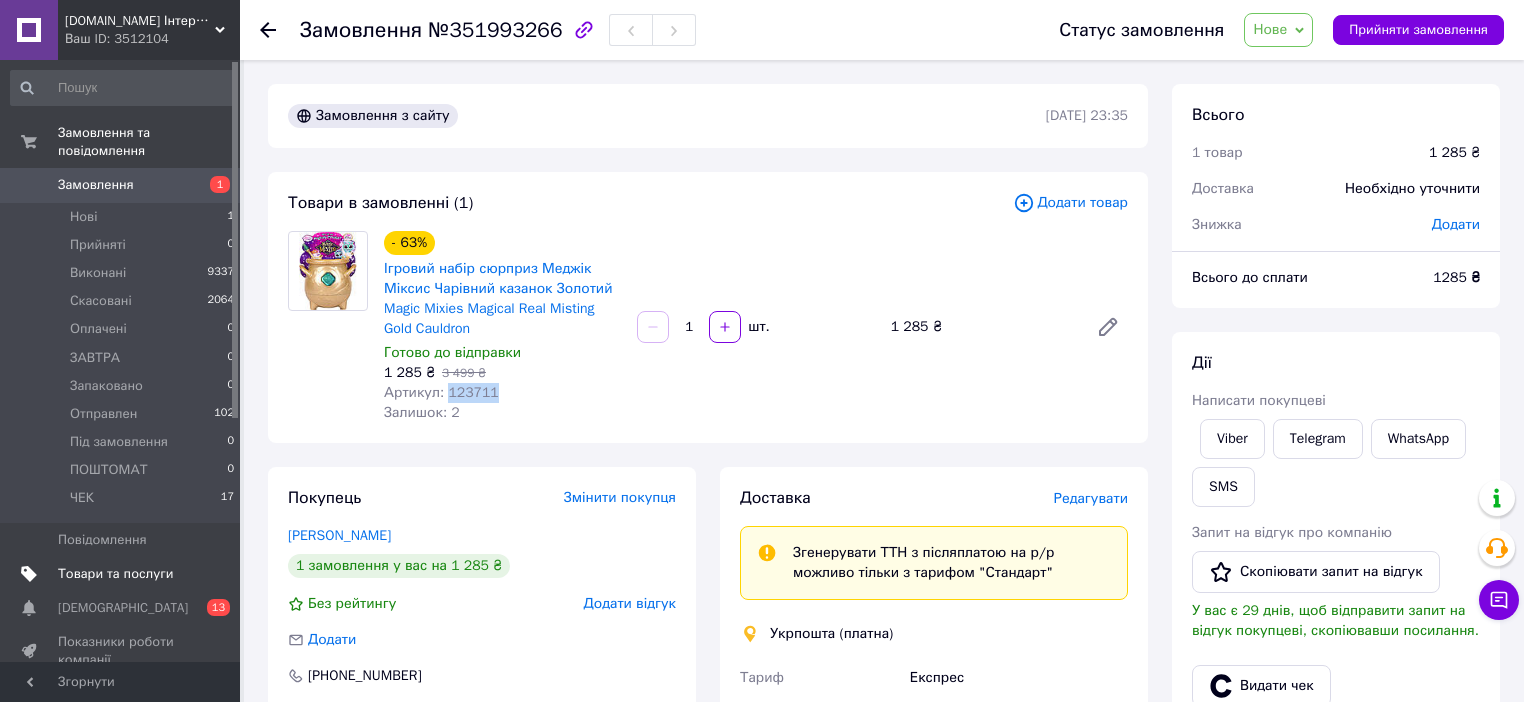 click on "Товари та послуги" at bounding box center [123, 574] 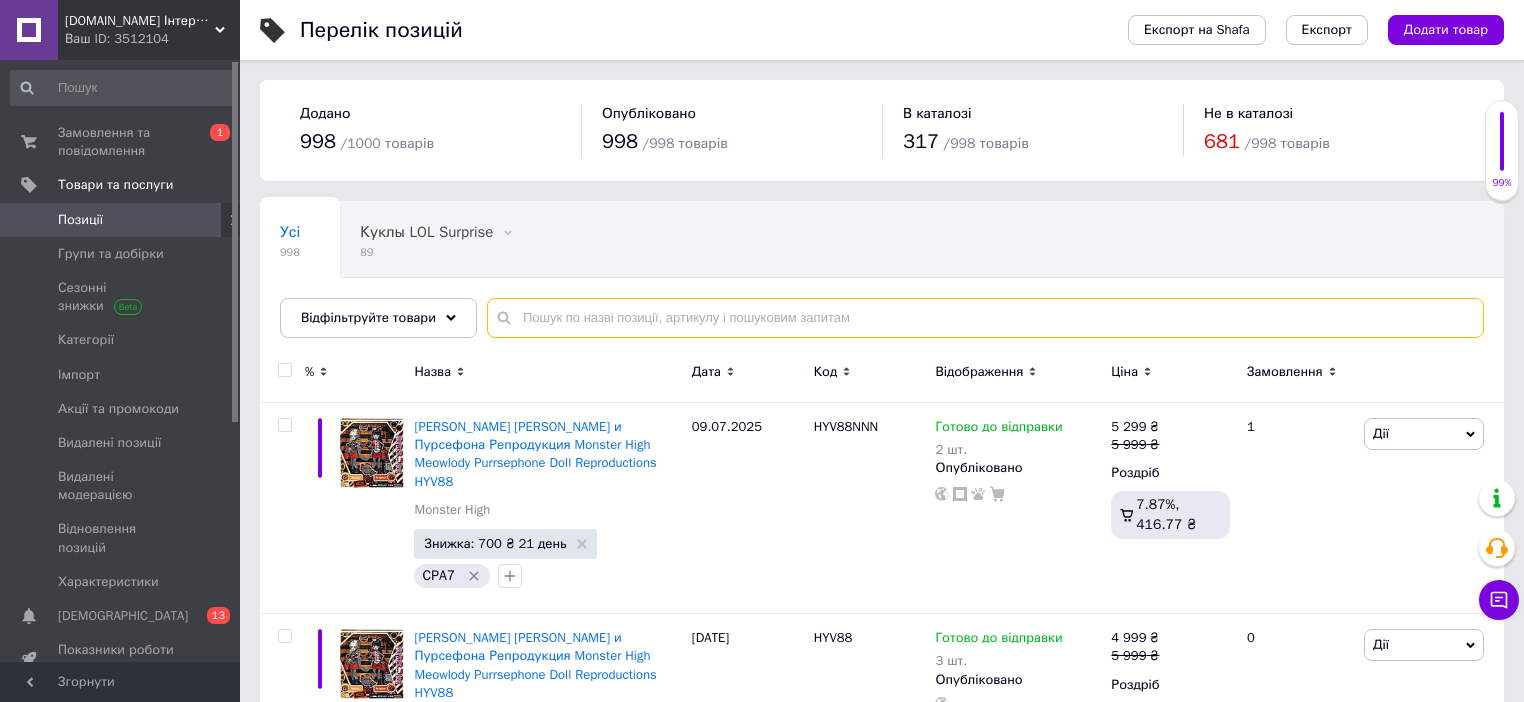 click at bounding box center (985, 318) 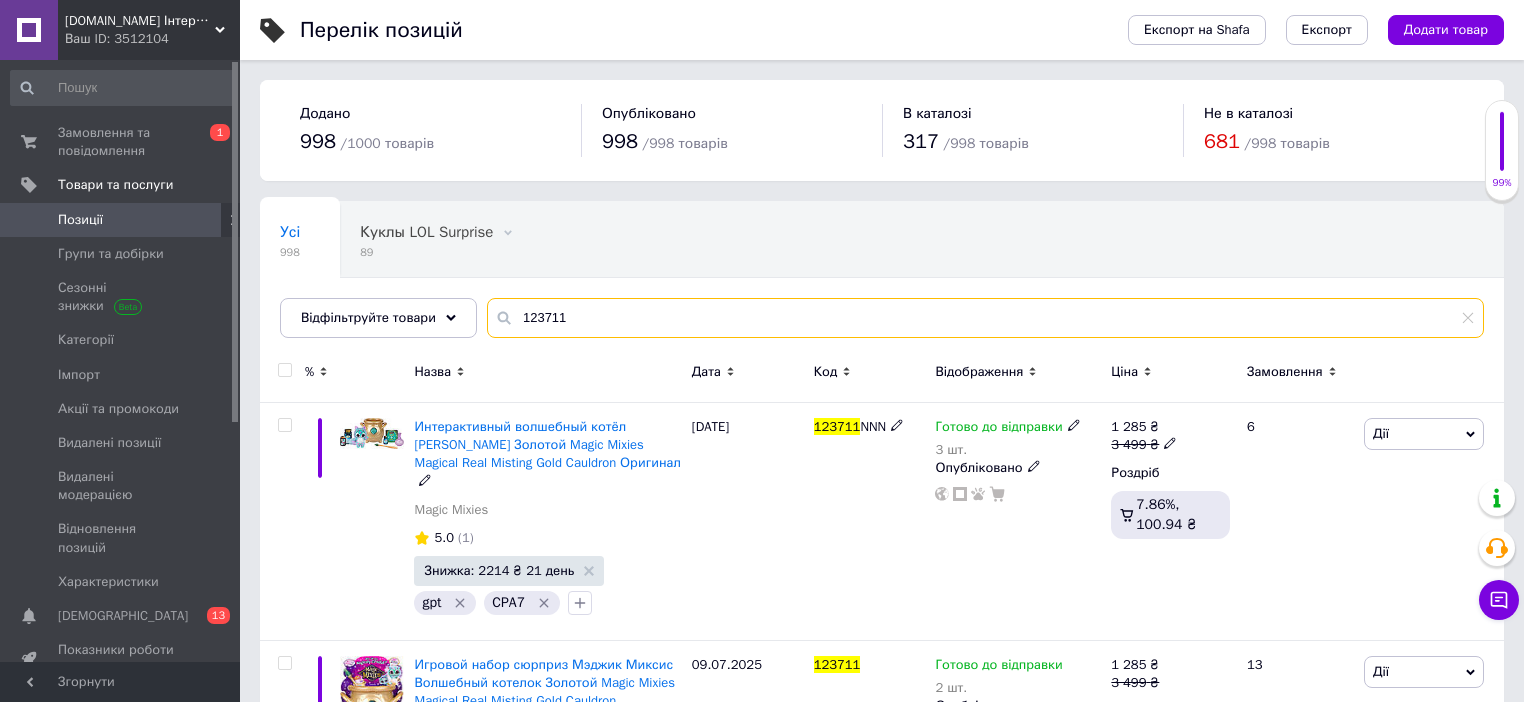 scroll, scrollTop: 131, scrollLeft: 0, axis: vertical 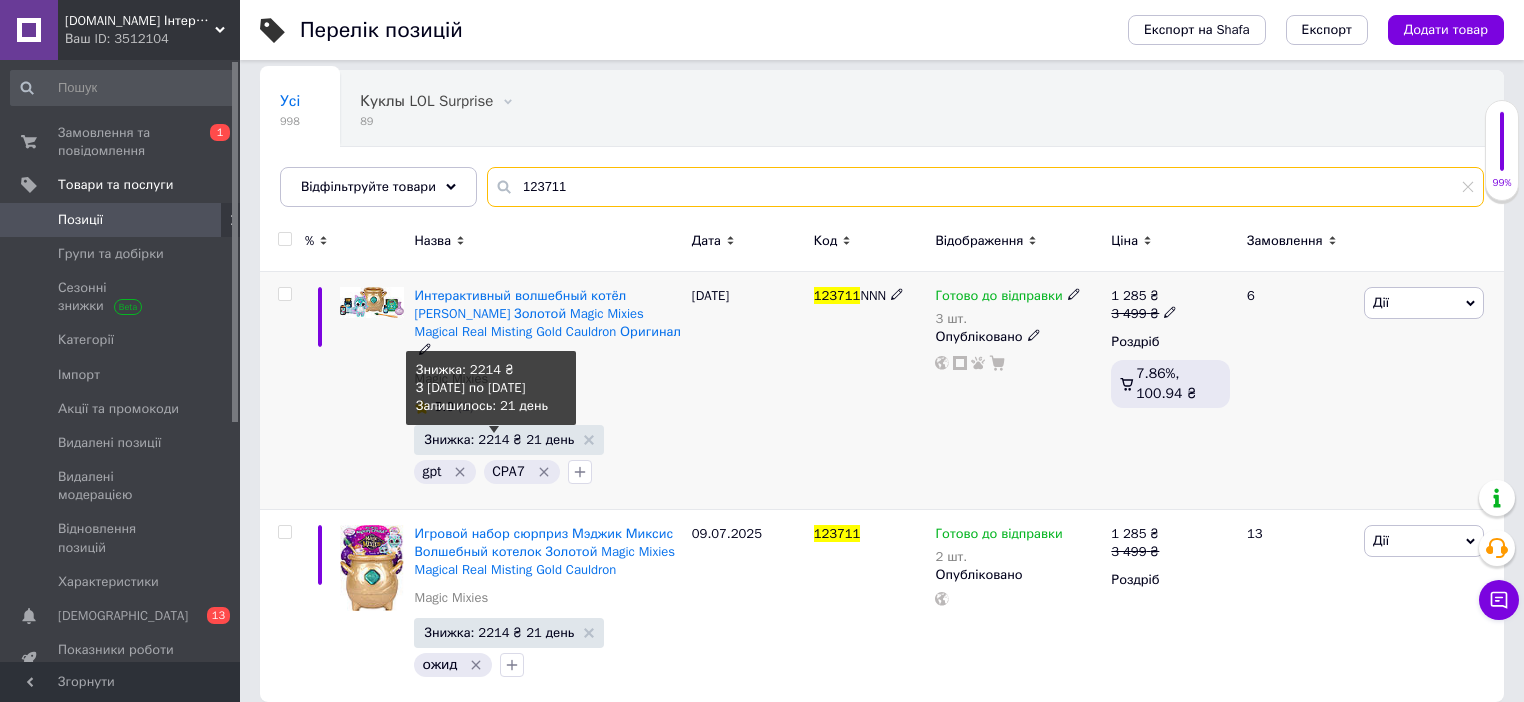 type on "123711" 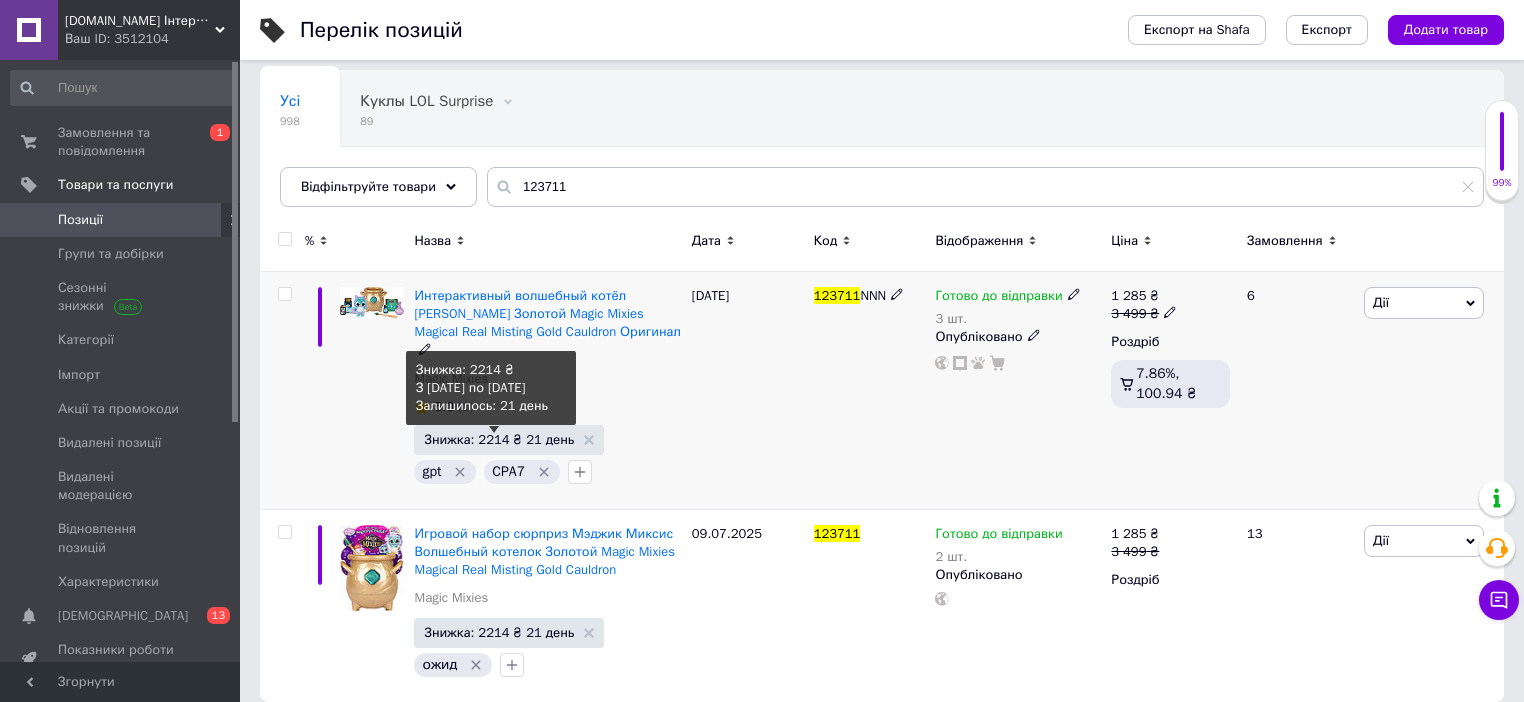 click on "Знижка: 2214 ₴ 21 день" at bounding box center (499, 439) 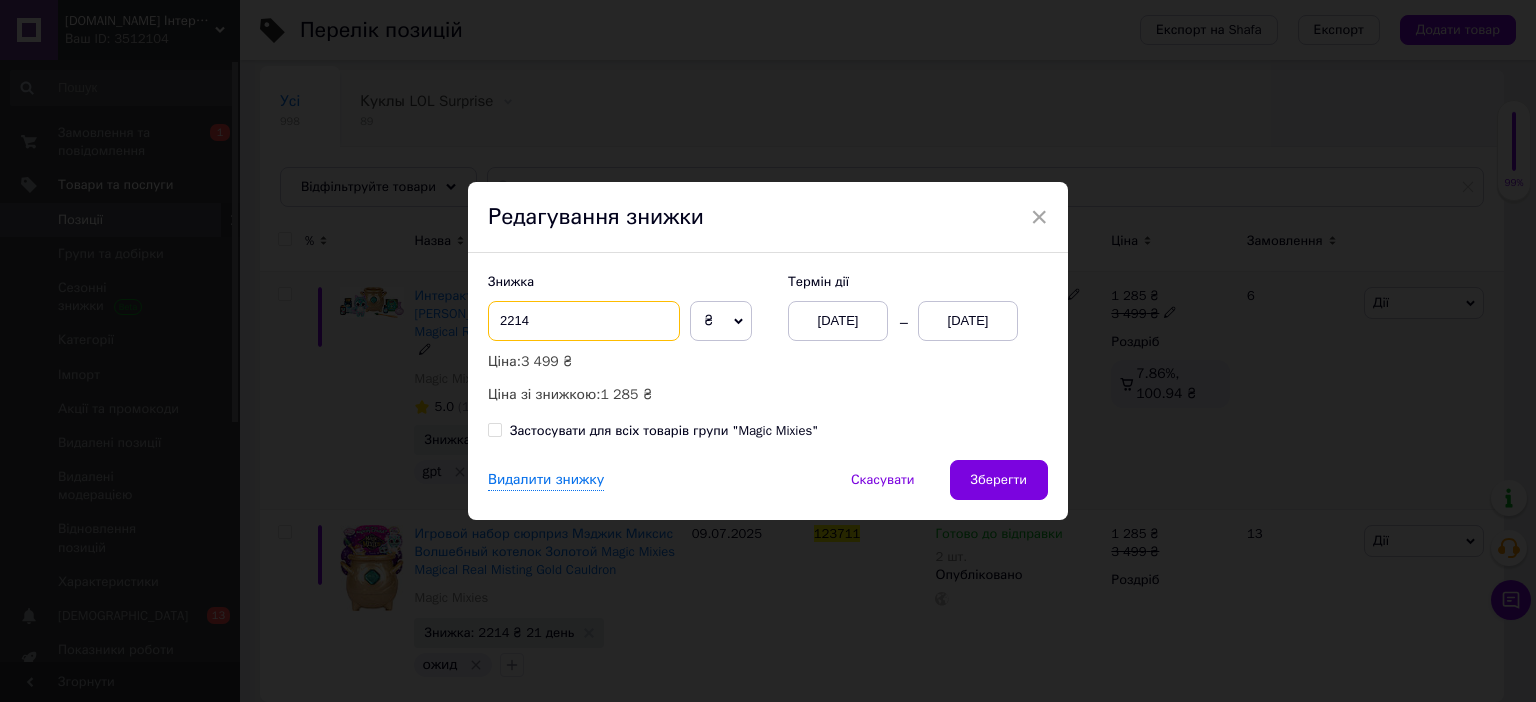 drag, startPoint x: 505, startPoint y: 326, endPoint x: 559, endPoint y: 325, distance: 54.00926 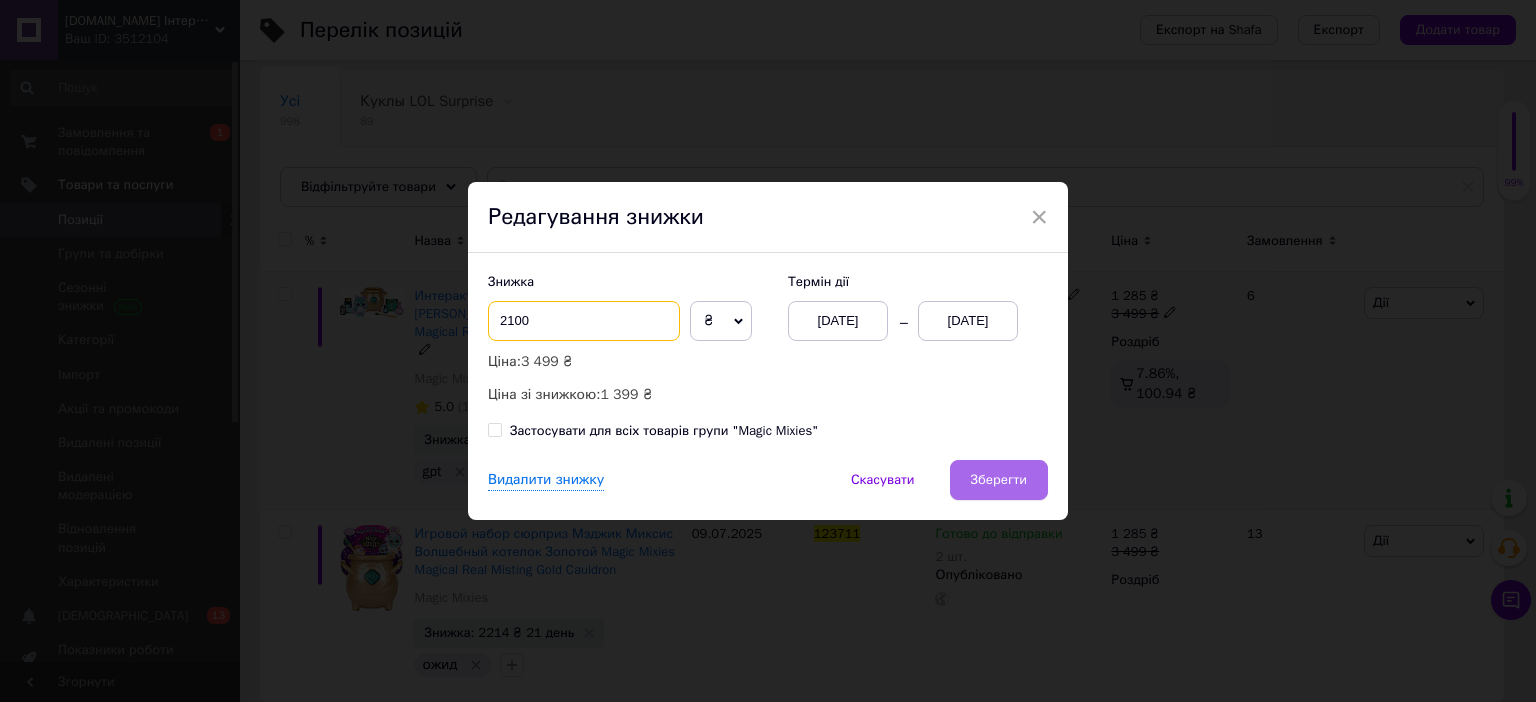 type on "2100" 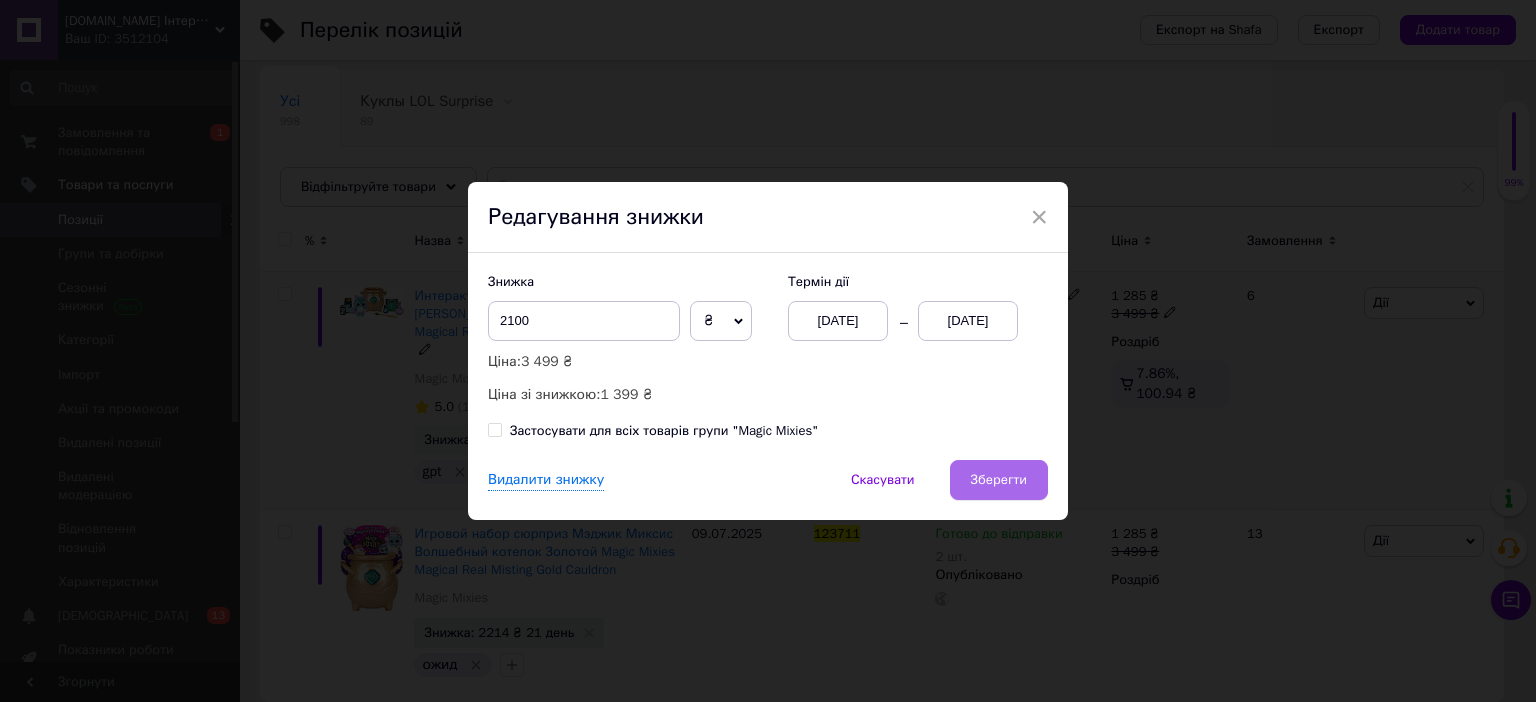 click on "Зберегти" at bounding box center (999, 480) 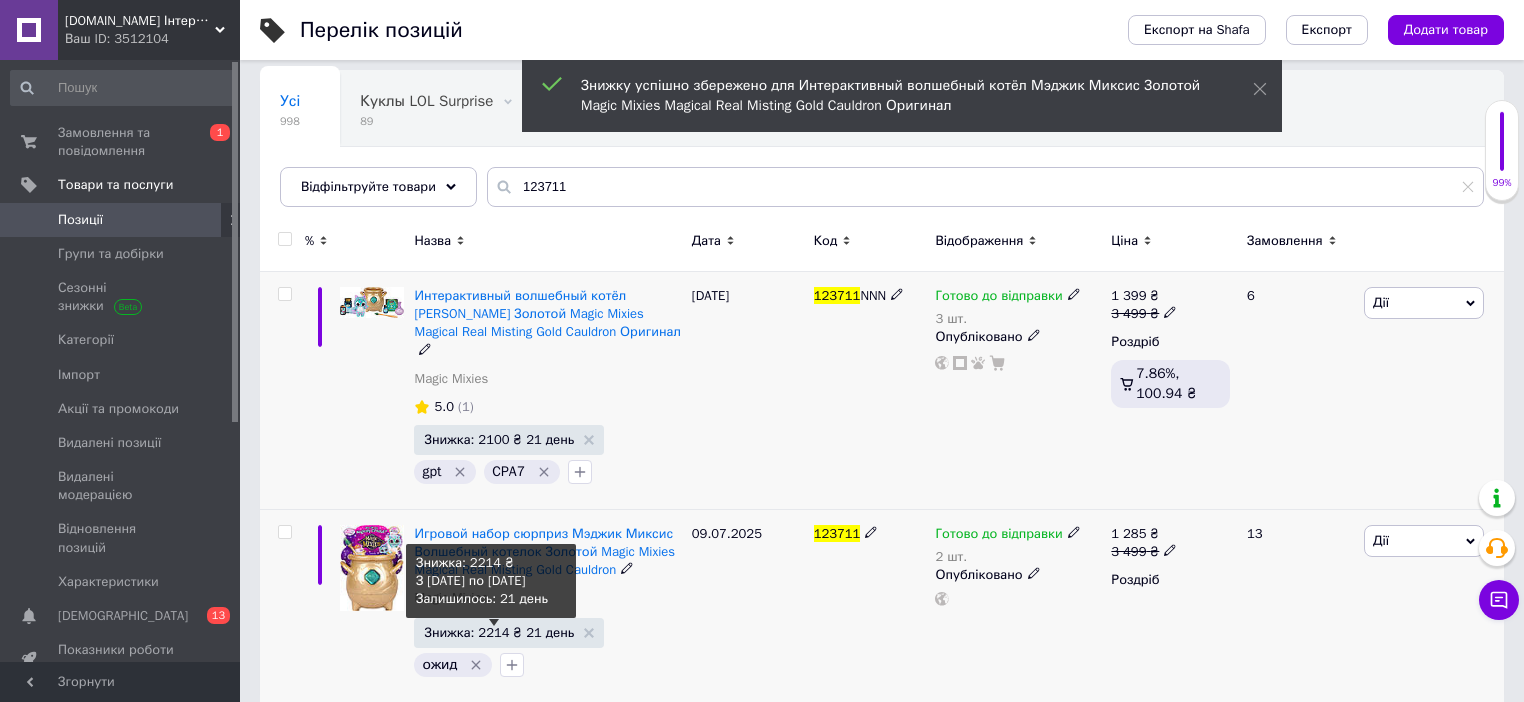 click on "Знижка: 2214 ₴ 21 день" at bounding box center [499, 632] 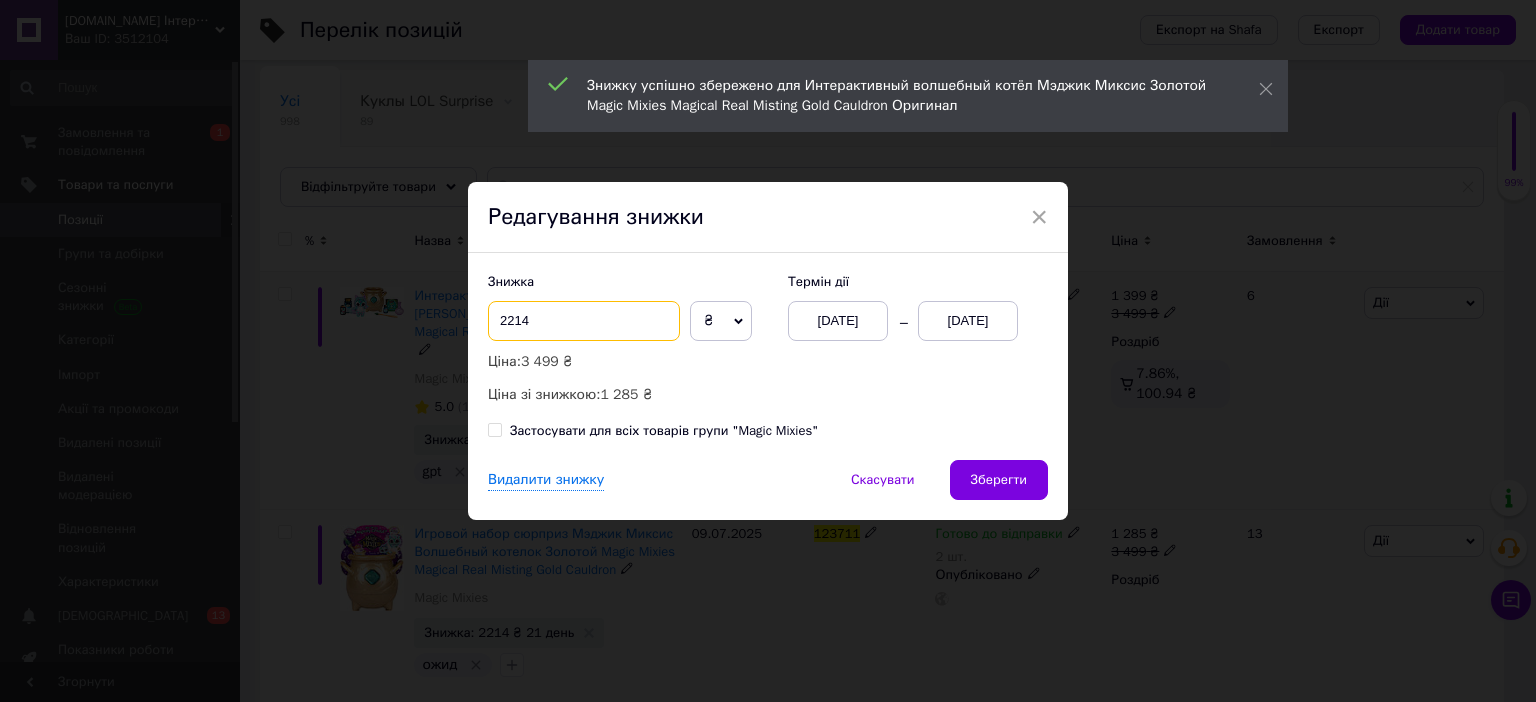 drag, startPoint x: 511, startPoint y: 320, endPoint x: 568, endPoint y: 327, distance: 57.428215 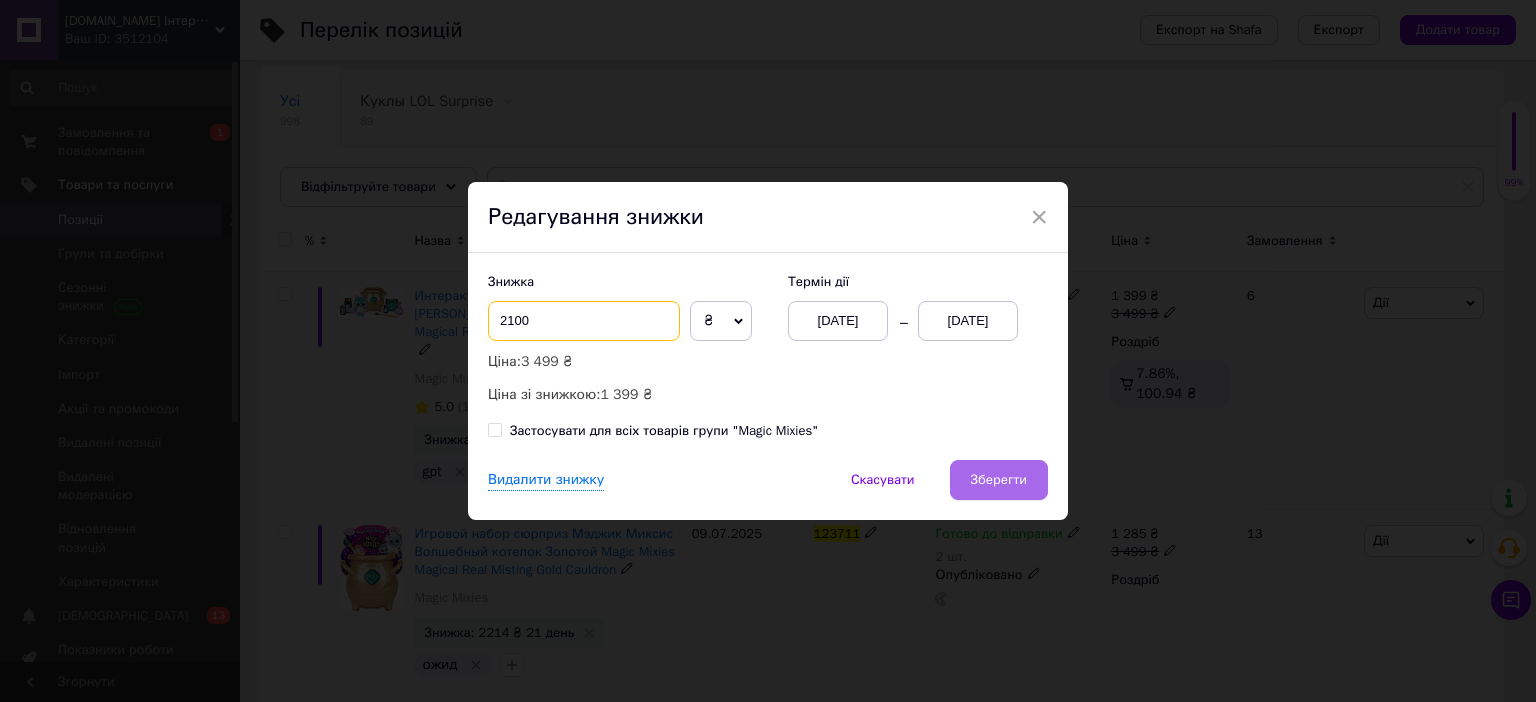 type on "2100" 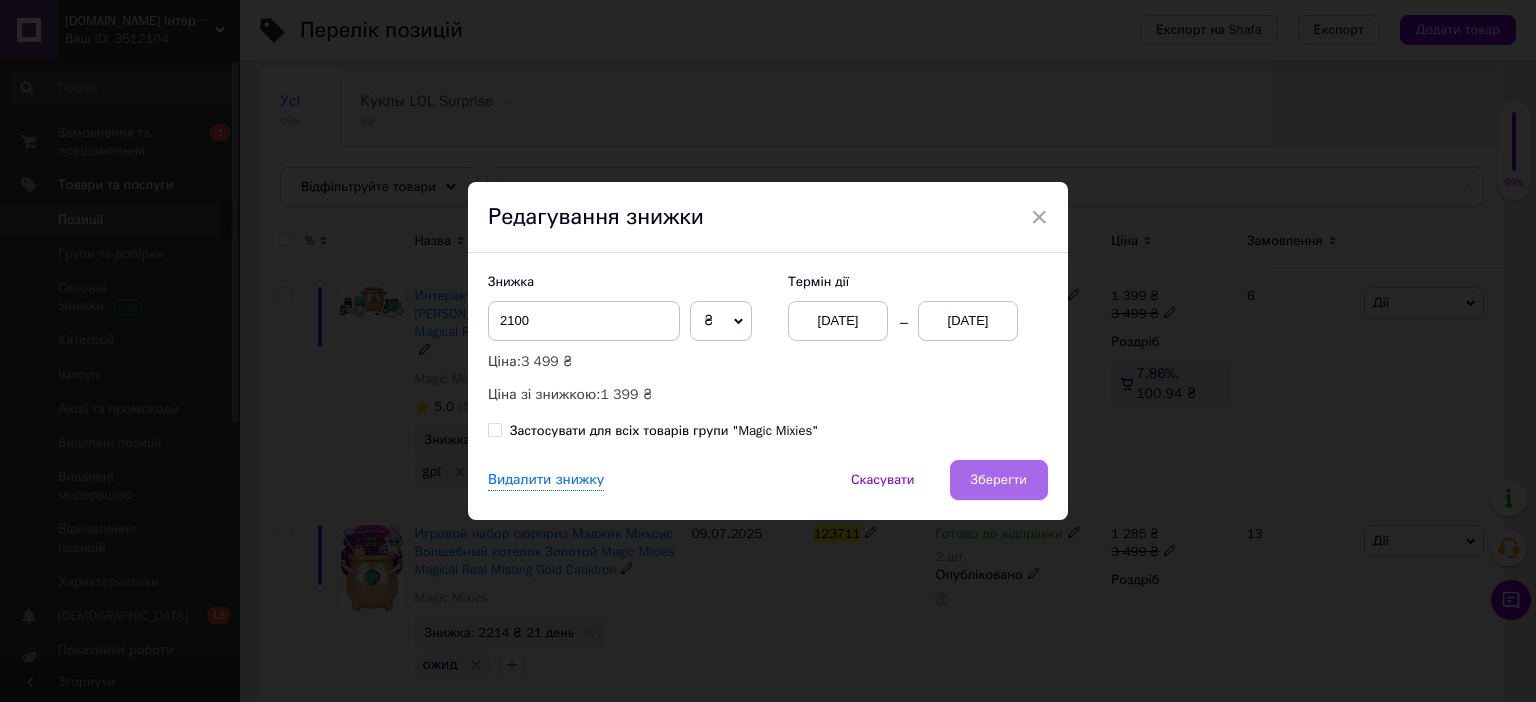 click on "Зберегти" at bounding box center [999, 480] 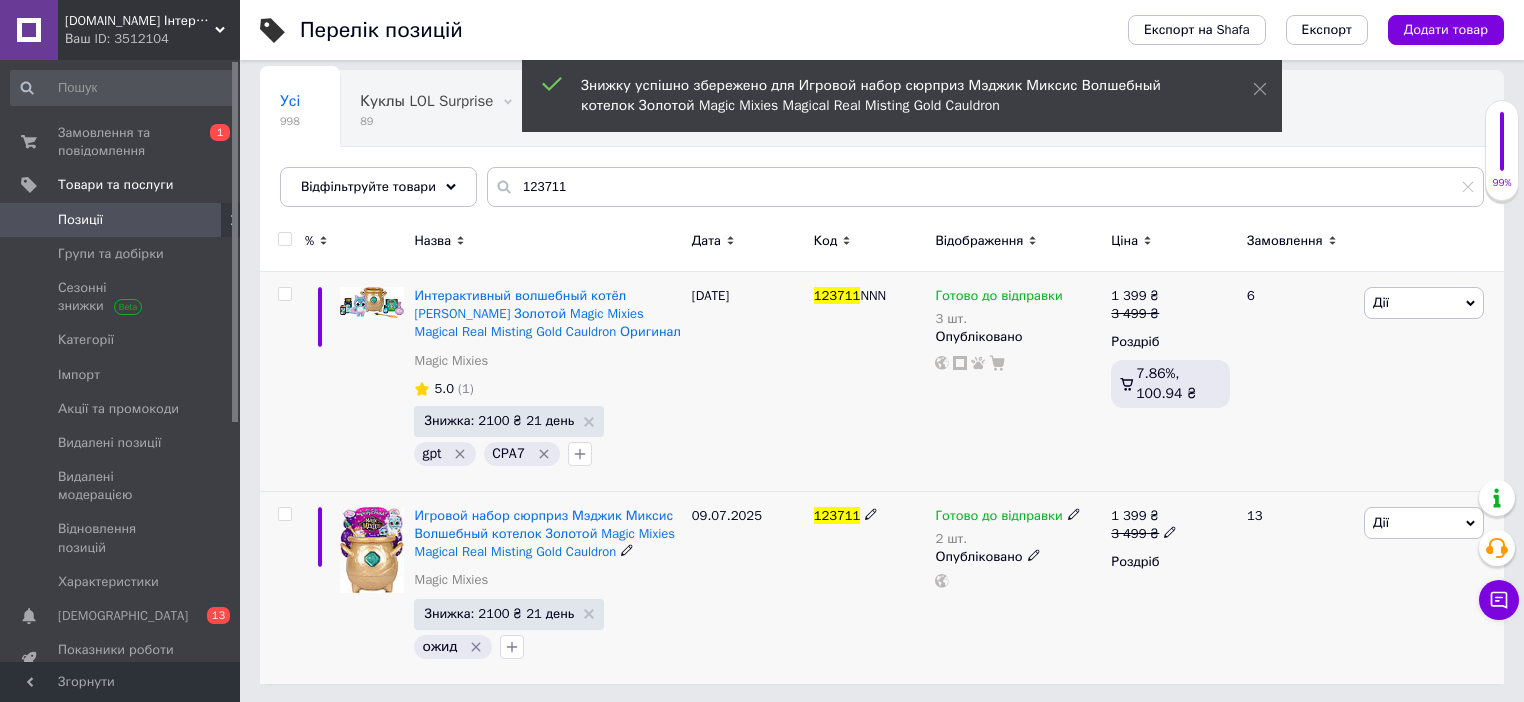 click 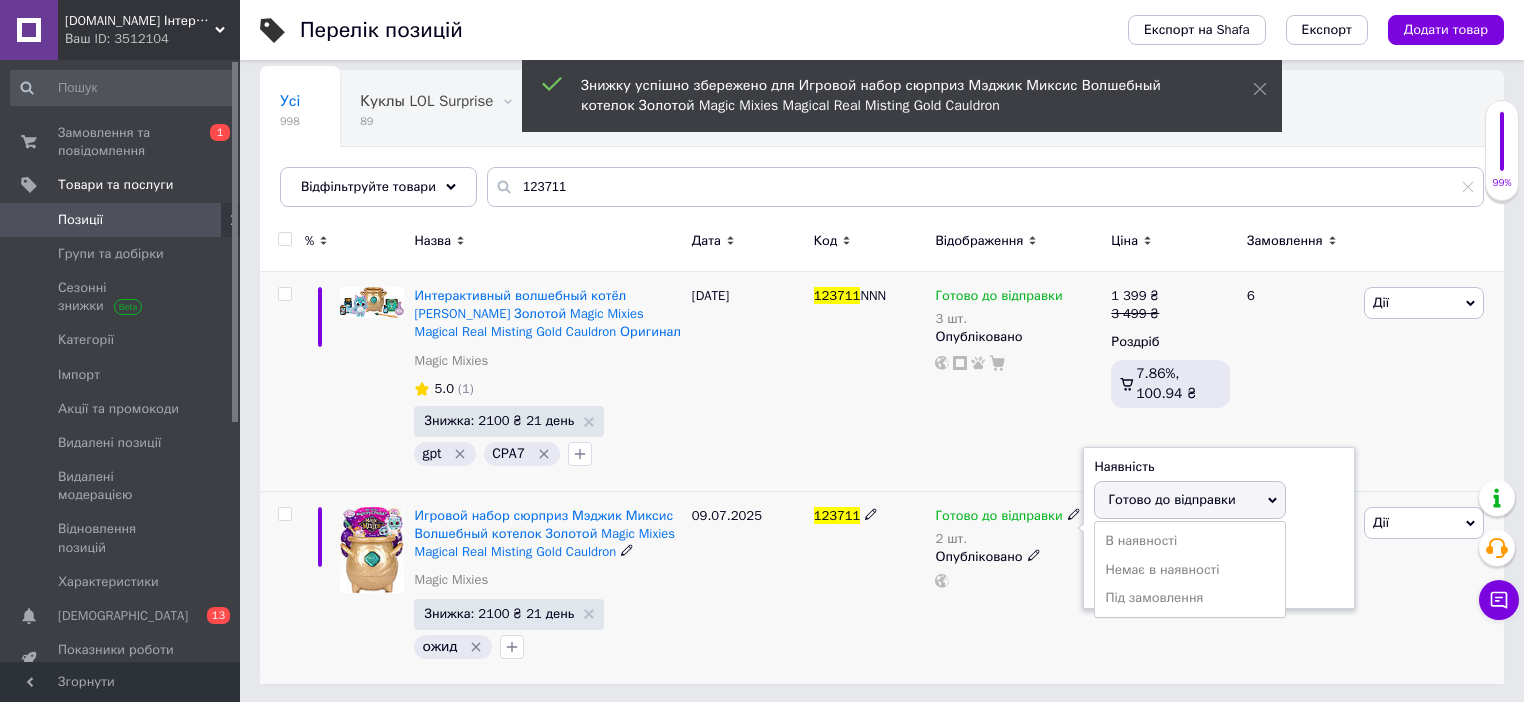 click on "Готово до відправки" at bounding box center (1171, 499) 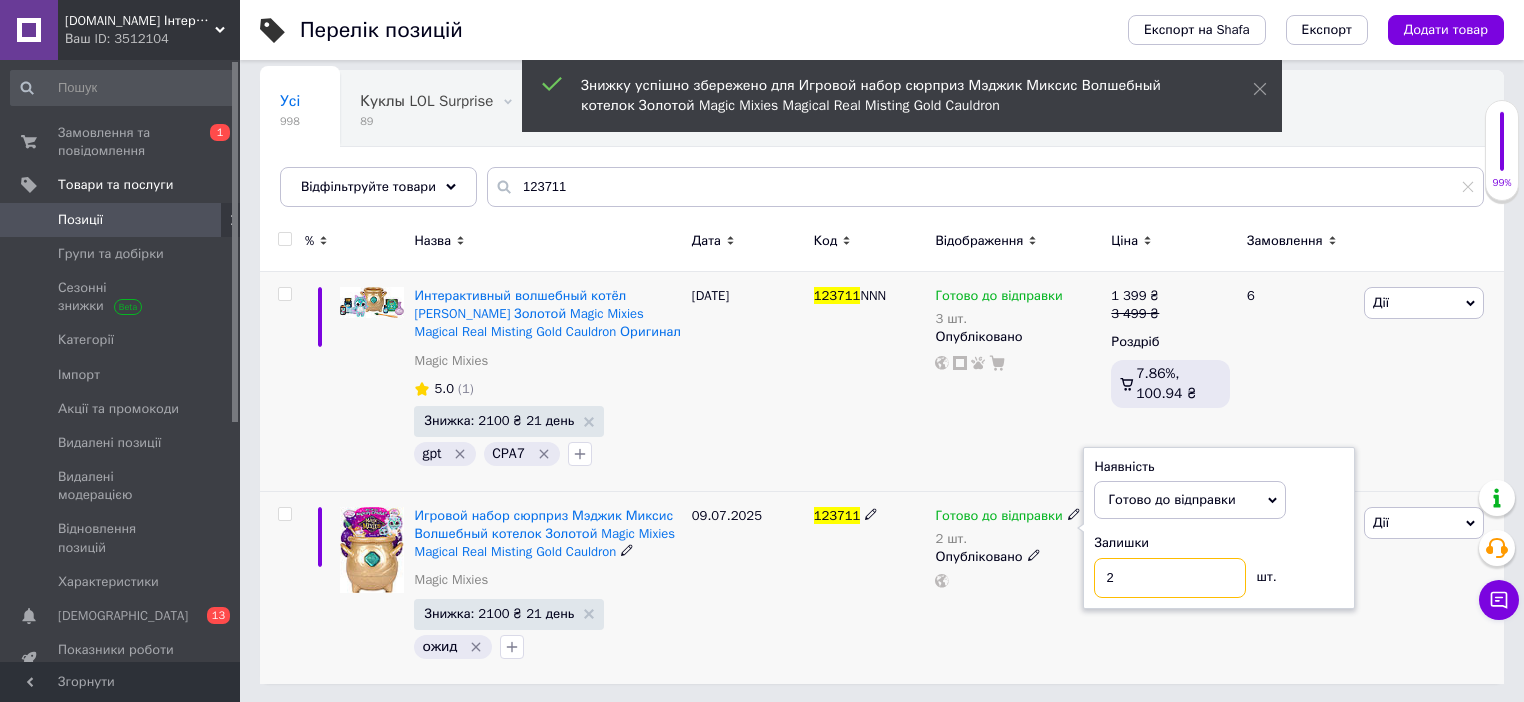 click on "2" at bounding box center (1170, 578) 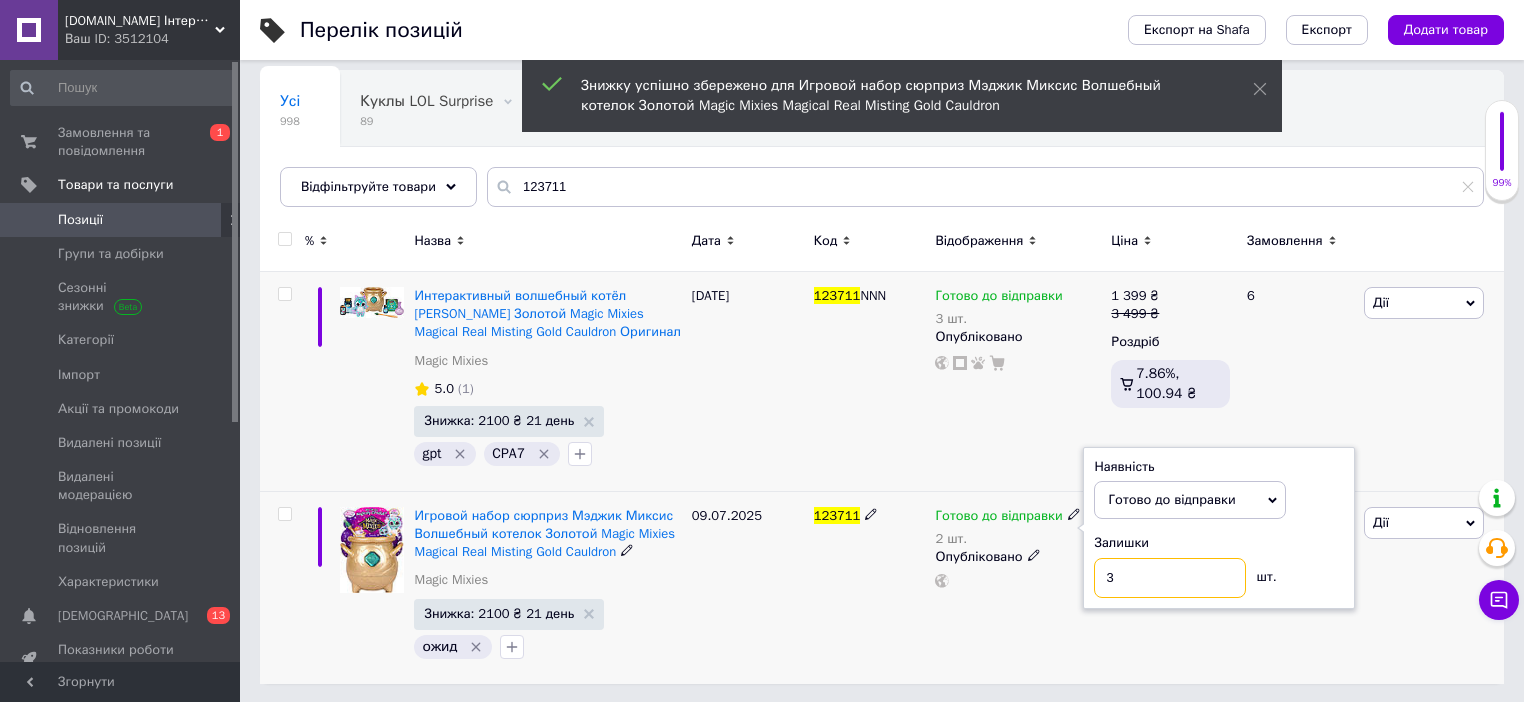 type on "3" 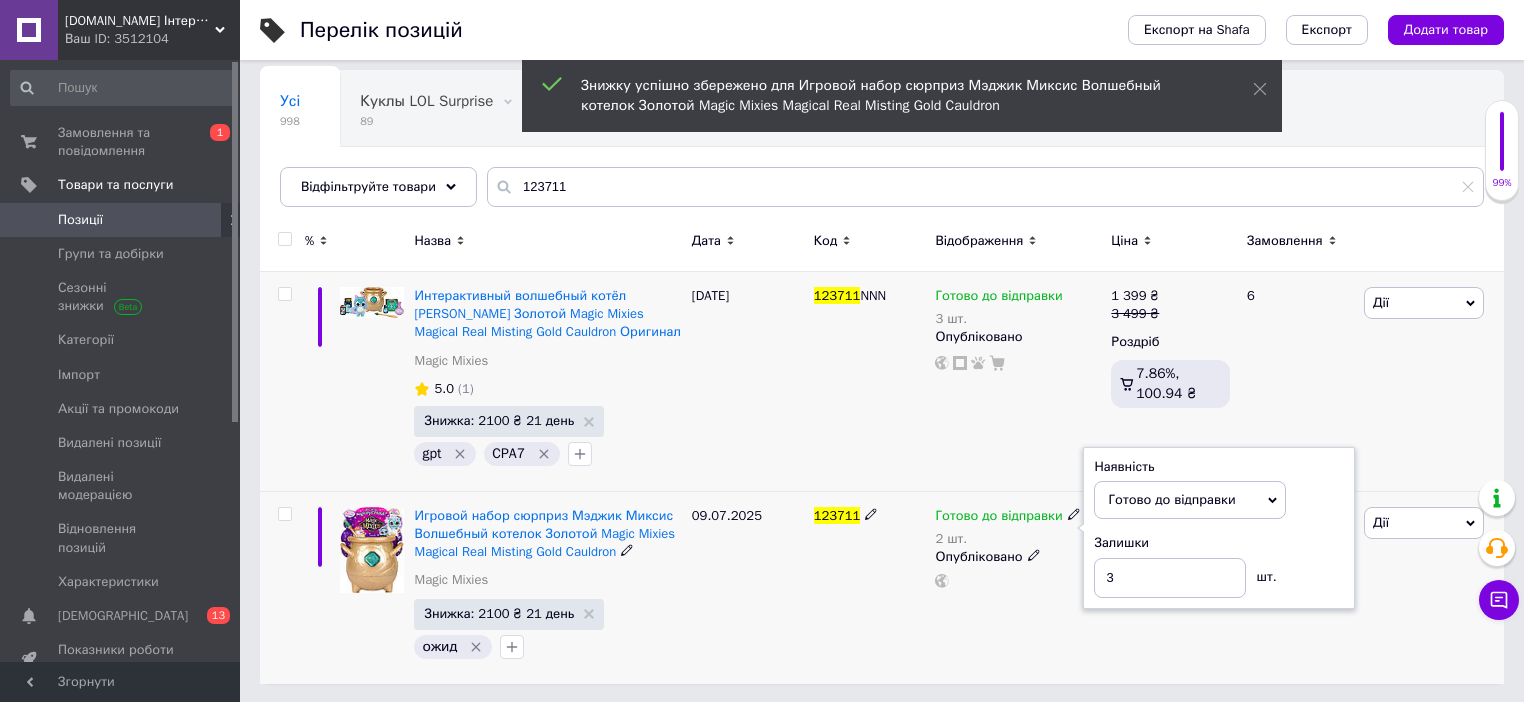 click on "Готово до відправки 2 шт. Наявність [PERSON_NAME] до відправки В наявності Немає в наявності Під замовлення Залишки 3 шт. Опубліковано" at bounding box center [1018, 587] 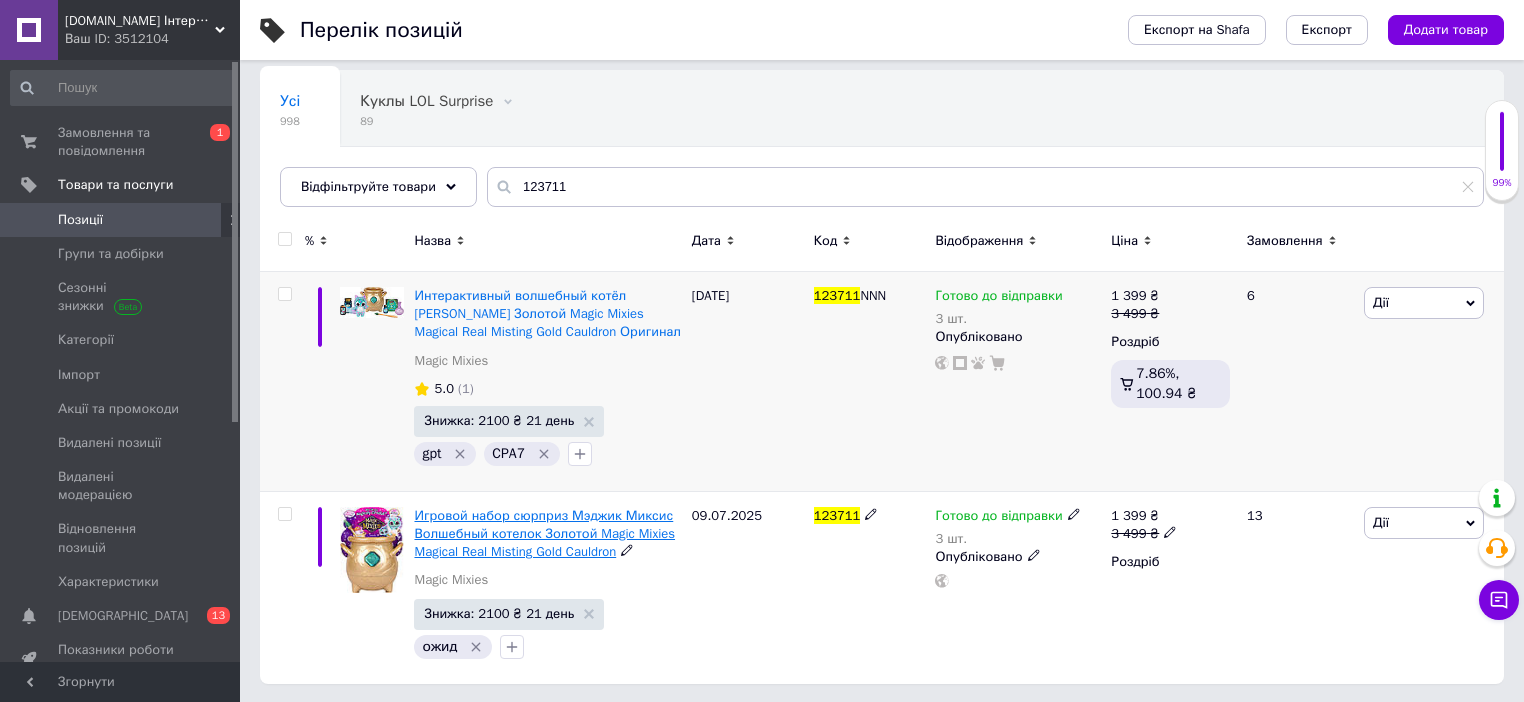 click on "Игровой набор сюрприз Мэджик Миксис Волшебный котелок Золотой Magic Mixies Magical Real Misting Gold Cauldron" at bounding box center (544, 533) 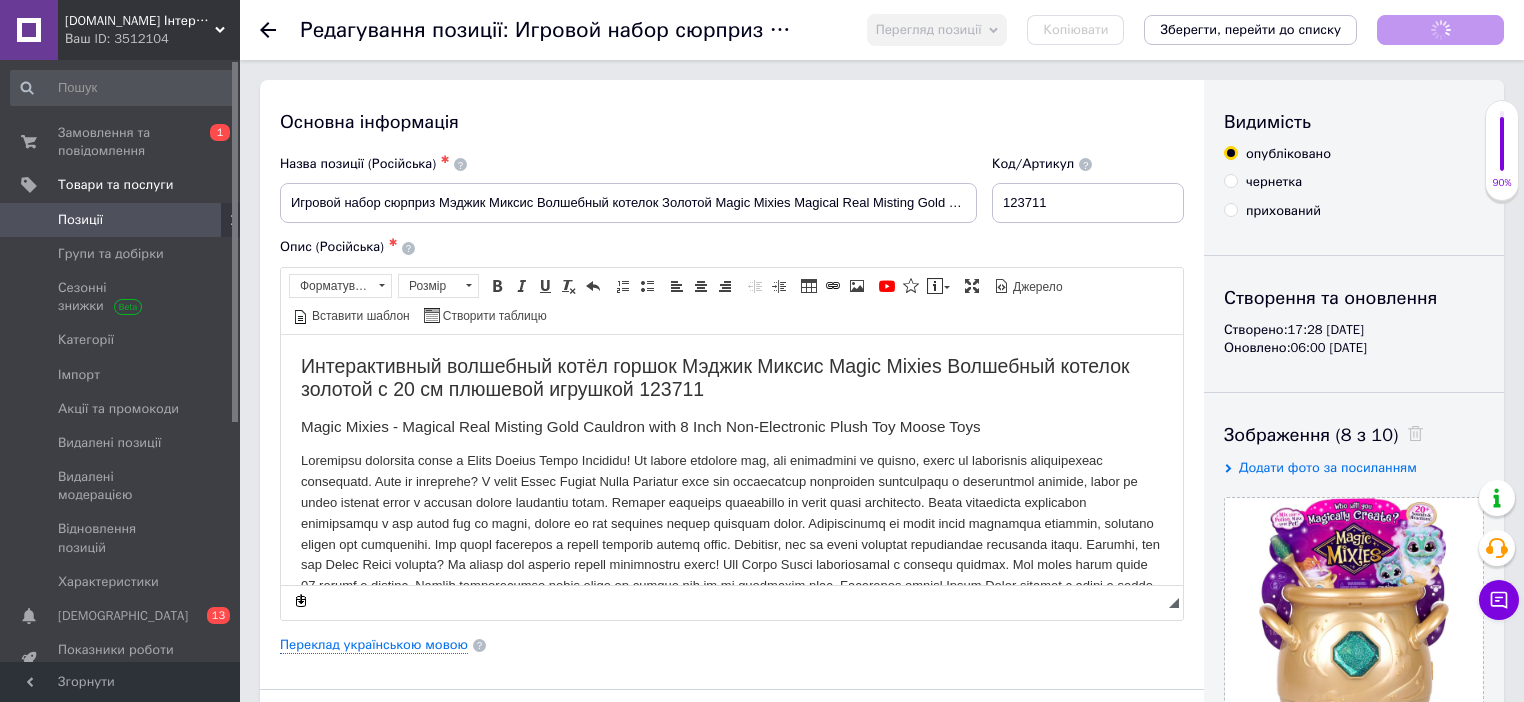 scroll, scrollTop: 0, scrollLeft: 0, axis: both 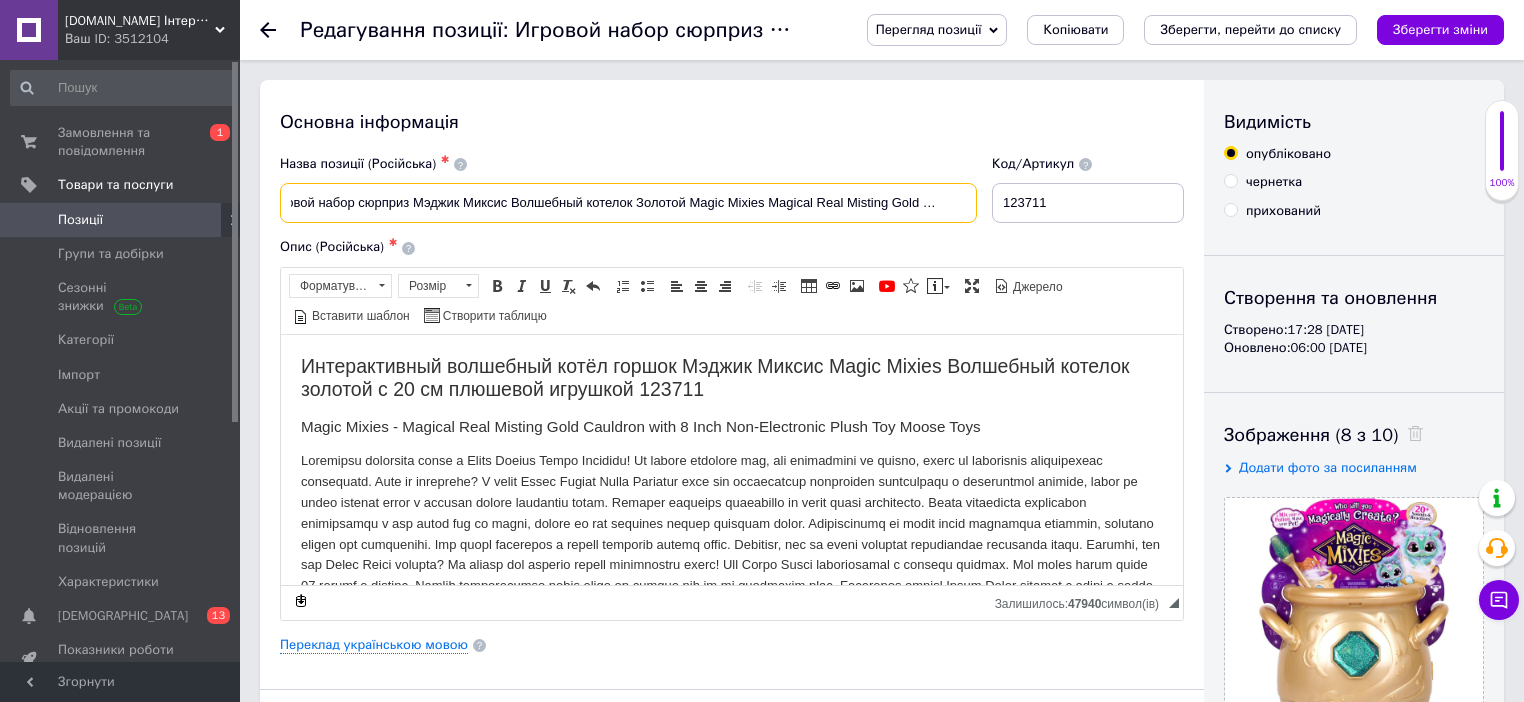 drag, startPoint x: 718, startPoint y: 201, endPoint x: 974, endPoint y: 208, distance: 256.09567 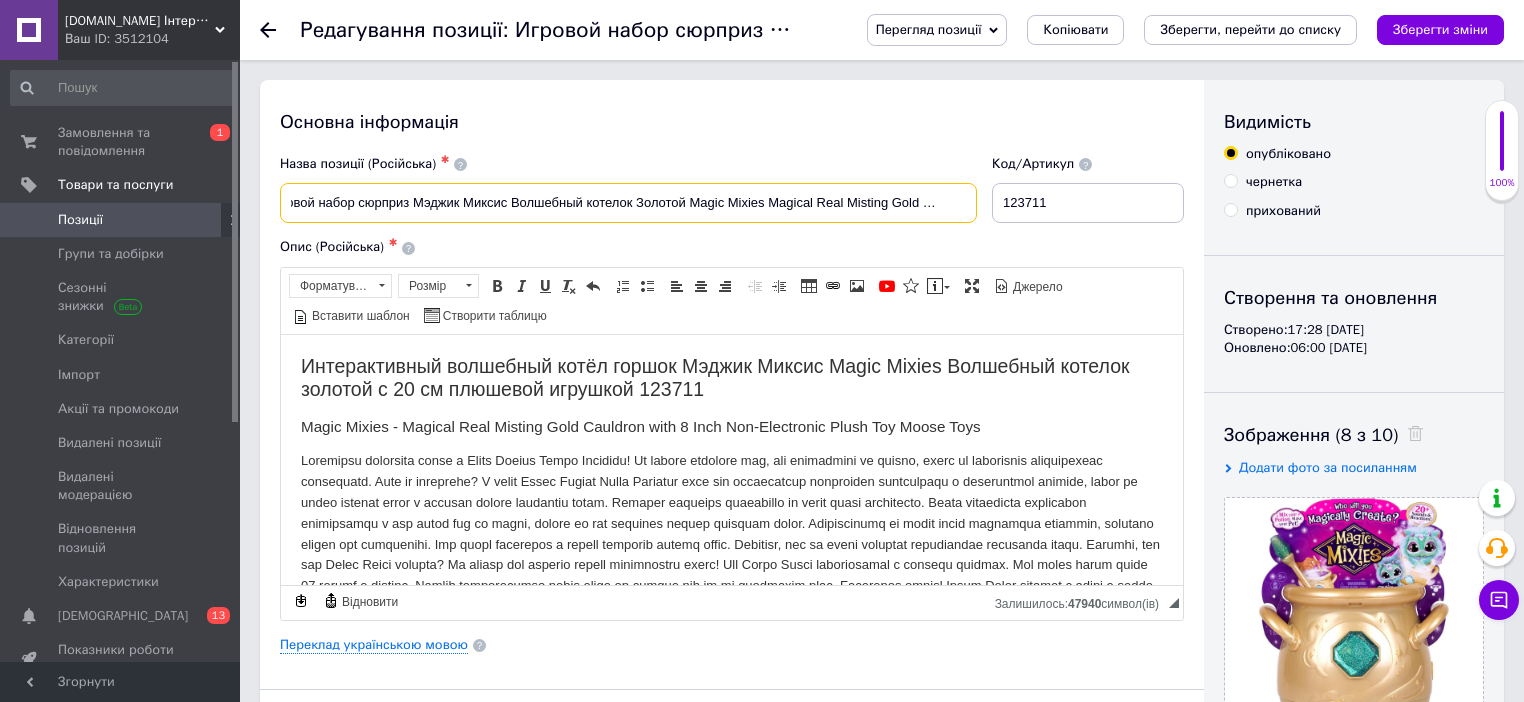 scroll, scrollTop: 0, scrollLeft: 0, axis: both 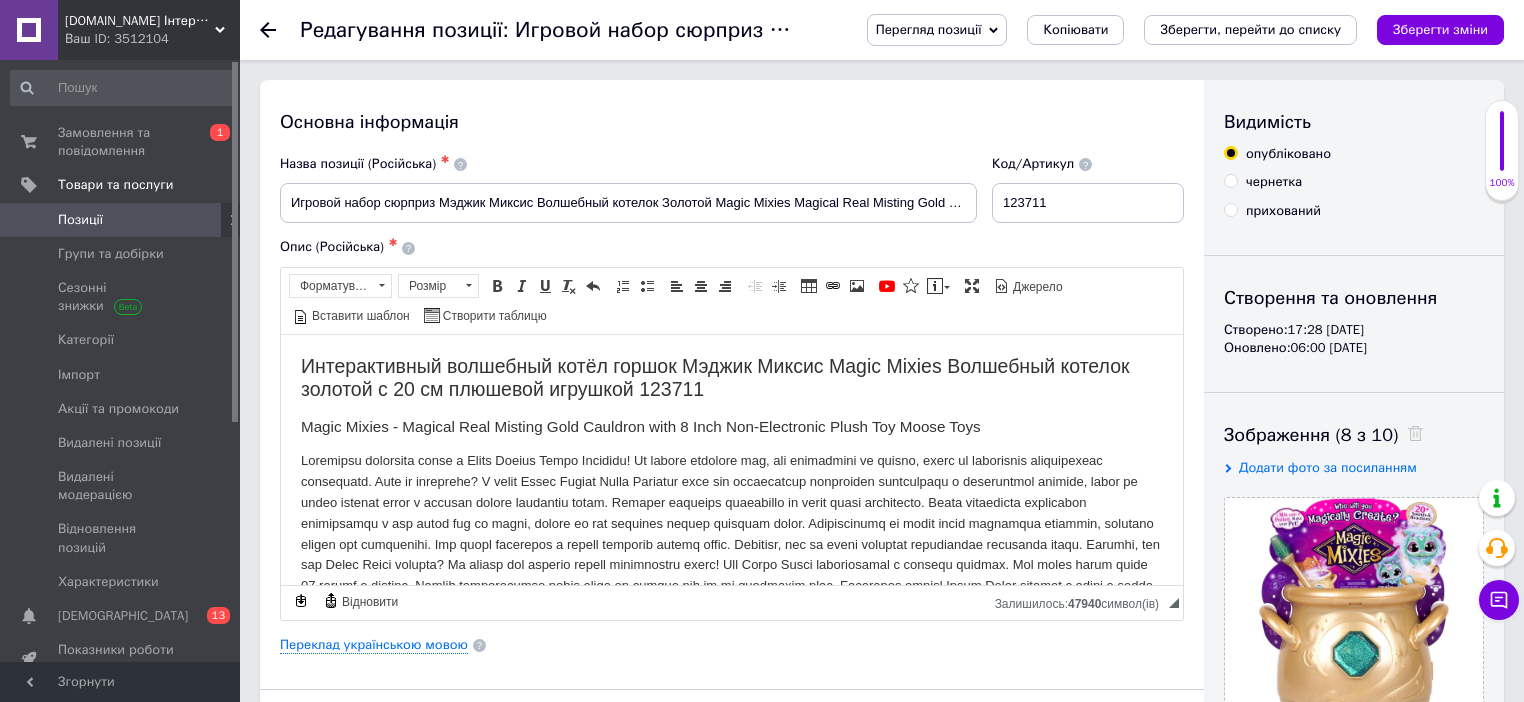 click on "Позиції" at bounding box center (121, 220) 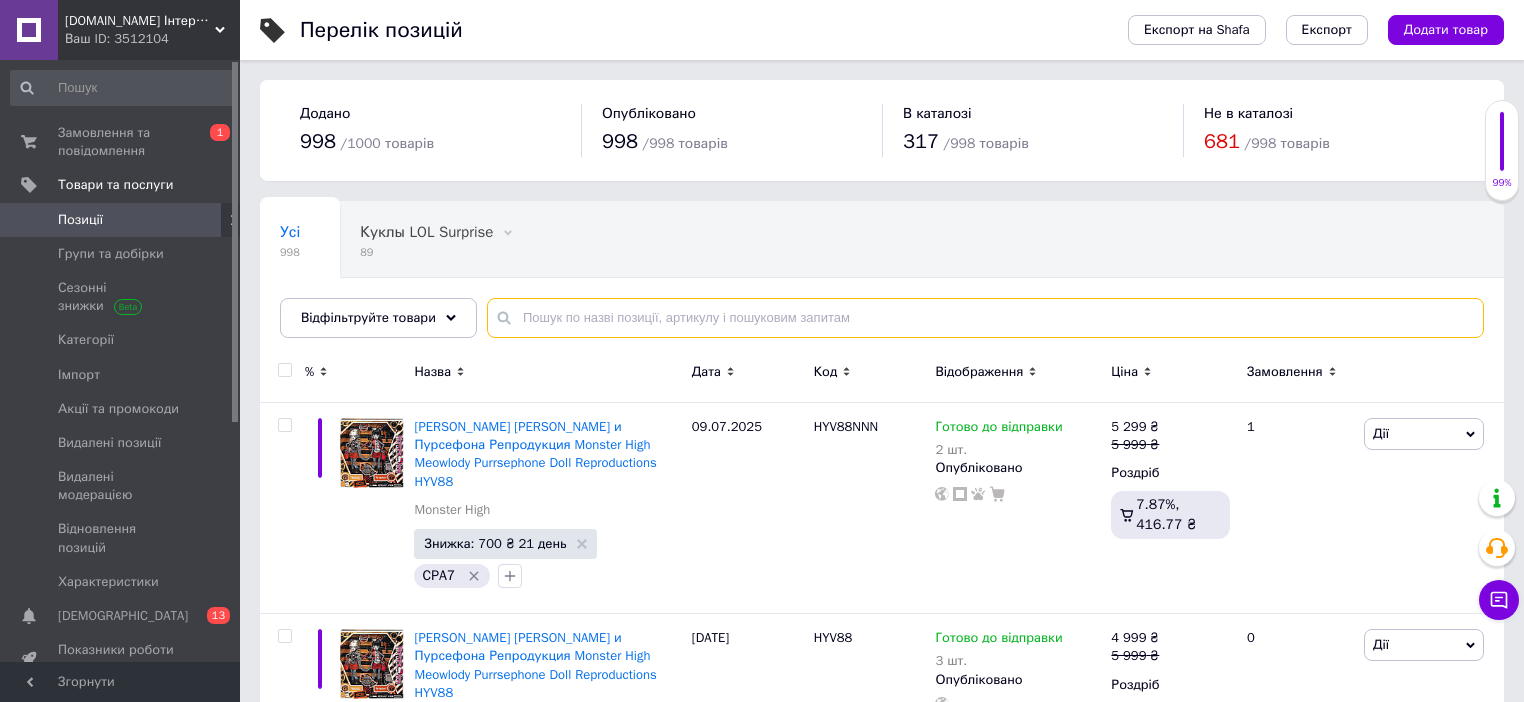 click at bounding box center (985, 318) 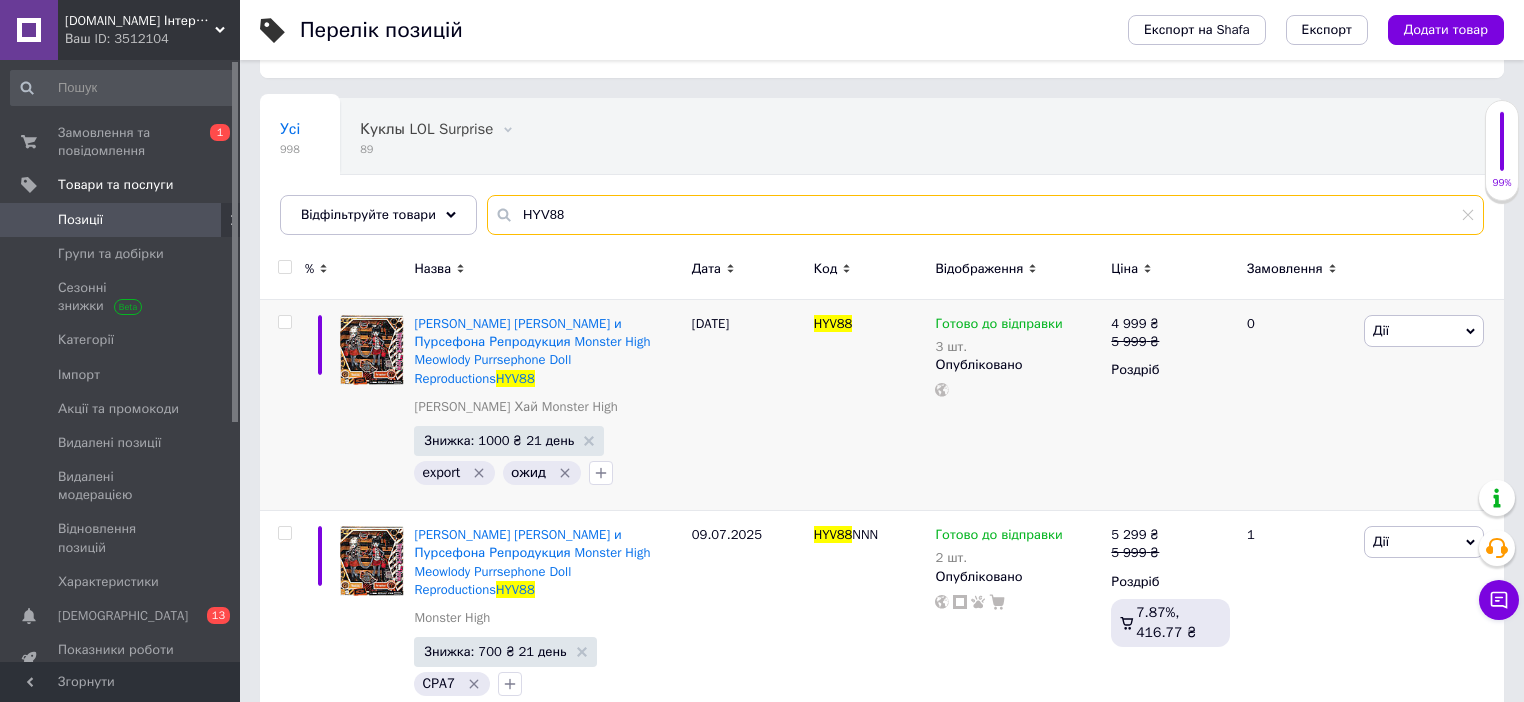 scroll, scrollTop: 104, scrollLeft: 0, axis: vertical 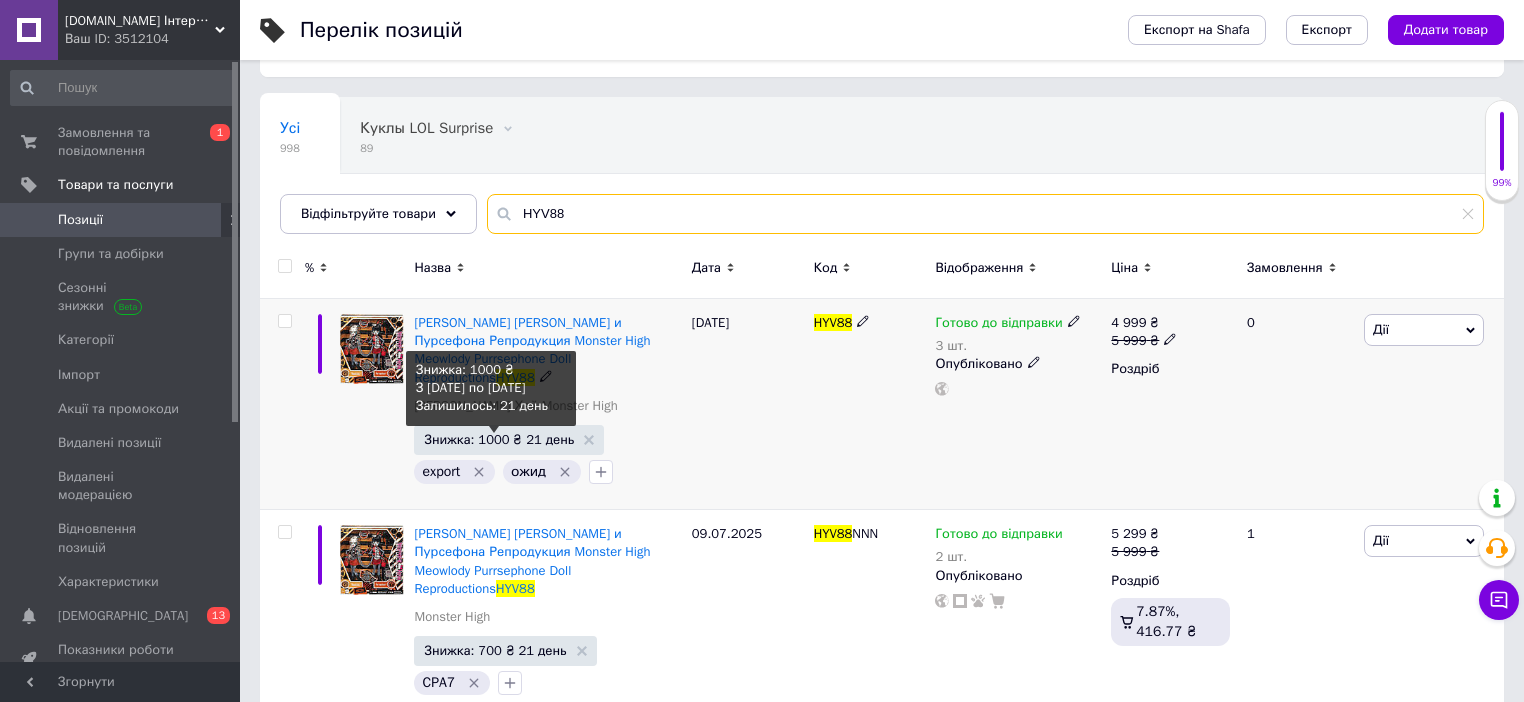 type on "HYV88" 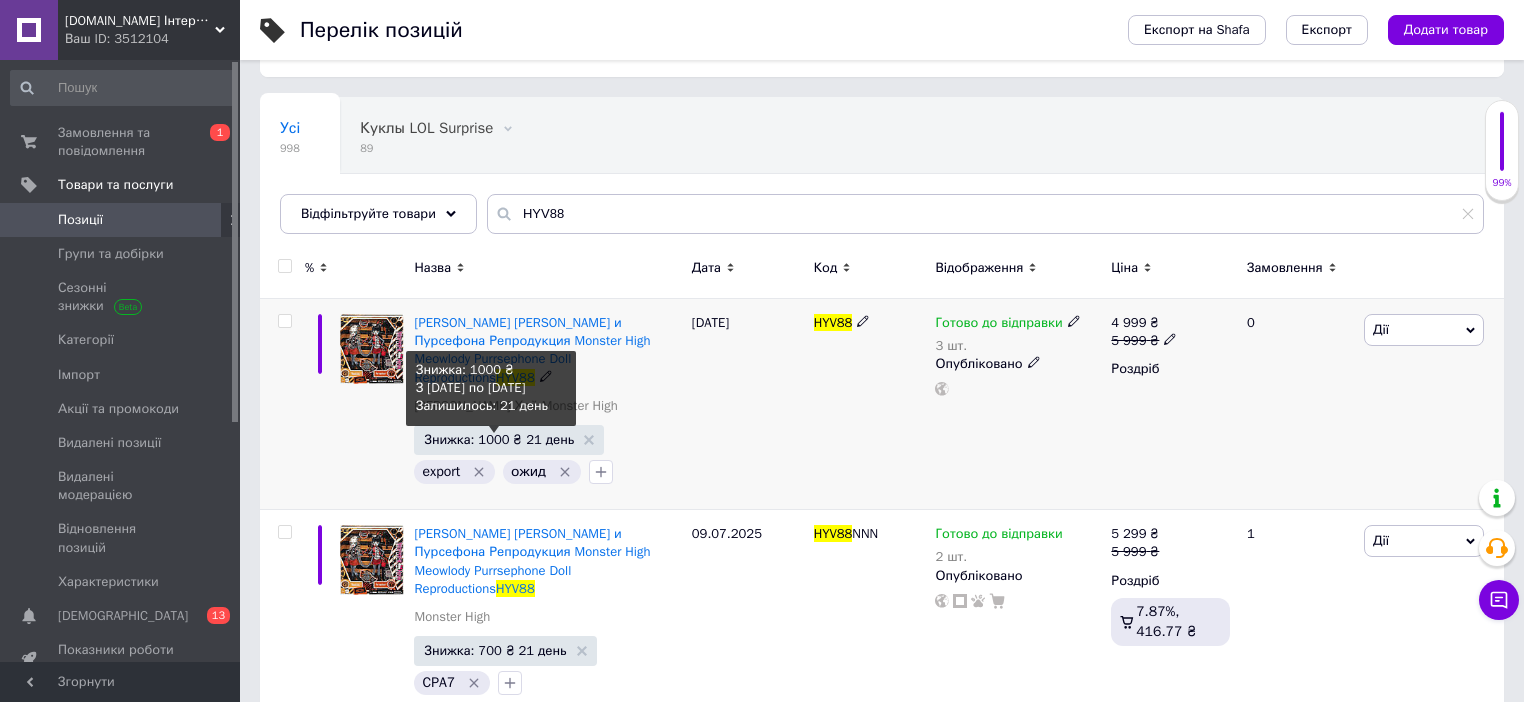 click on "Знижка: 1000 ₴ 21 день" at bounding box center (499, 439) 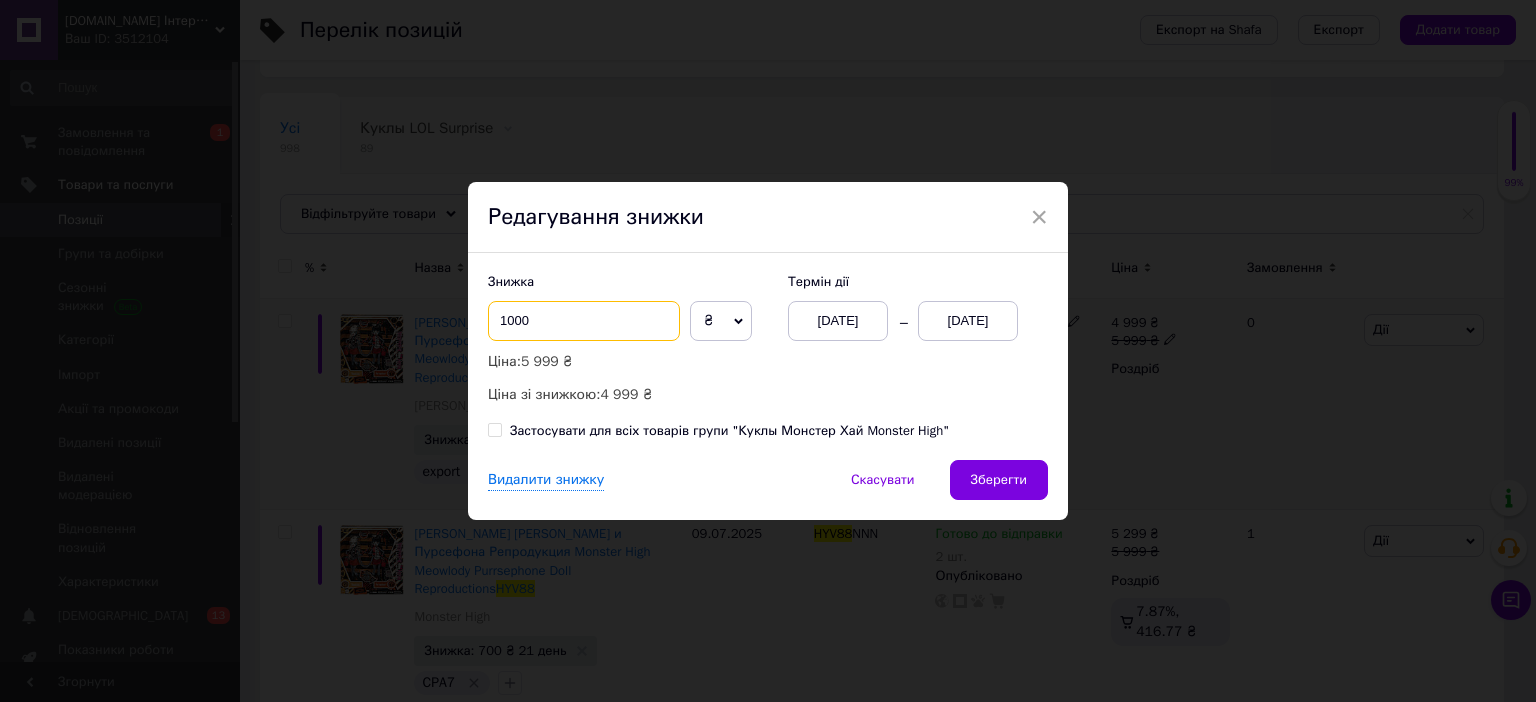 drag, startPoint x: 512, startPoint y: 326, endPoint x: 490, endPoint y: 341, distance: 26.627054 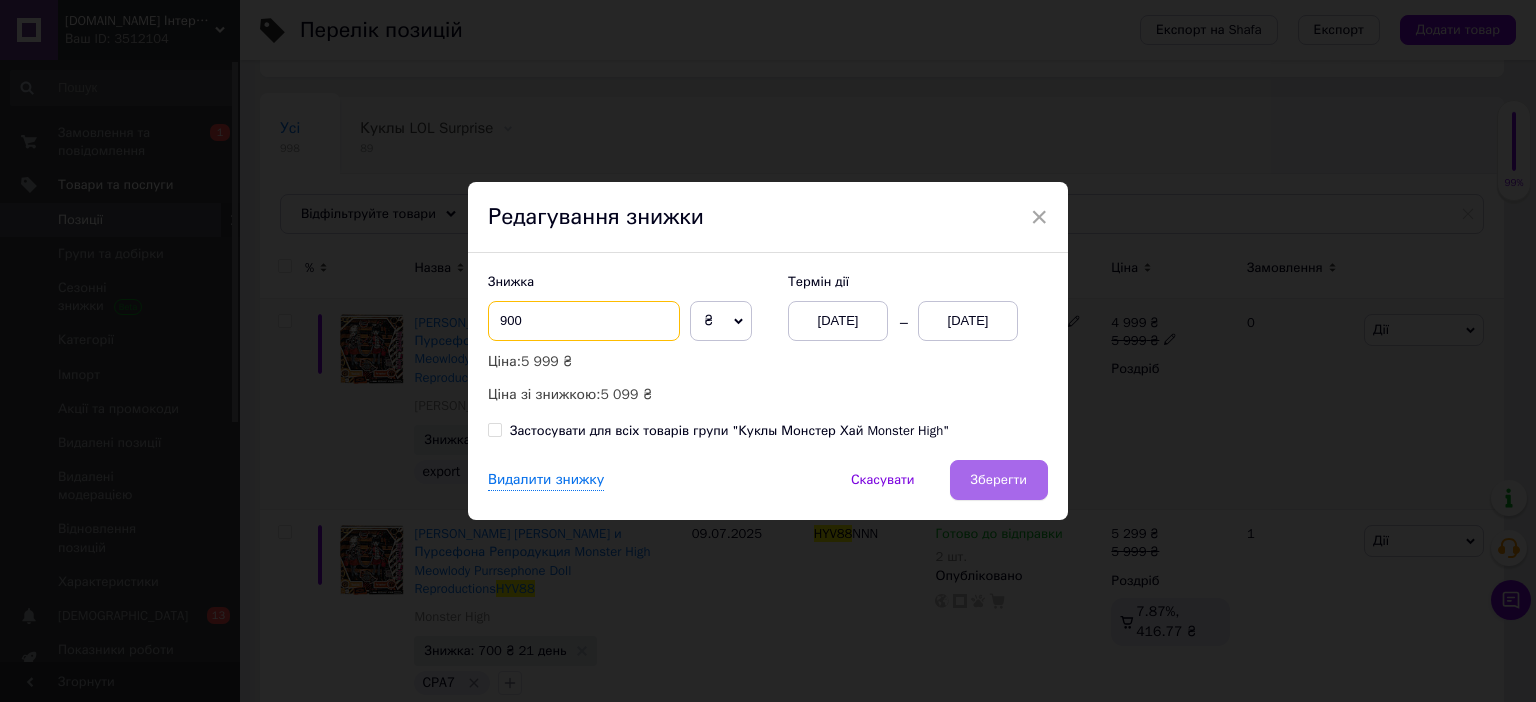 type on "900" 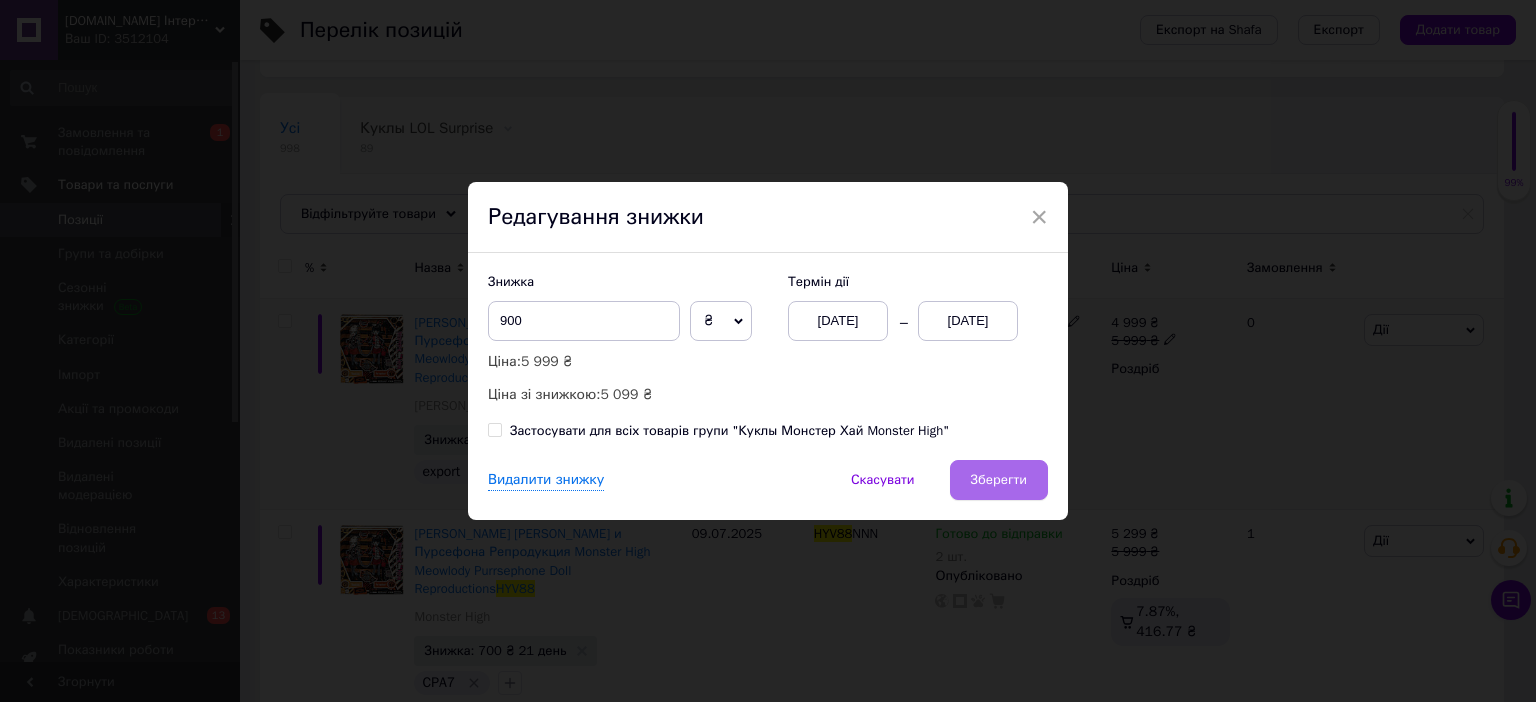 click on "Зберегти" at bounding box center (999, 480) 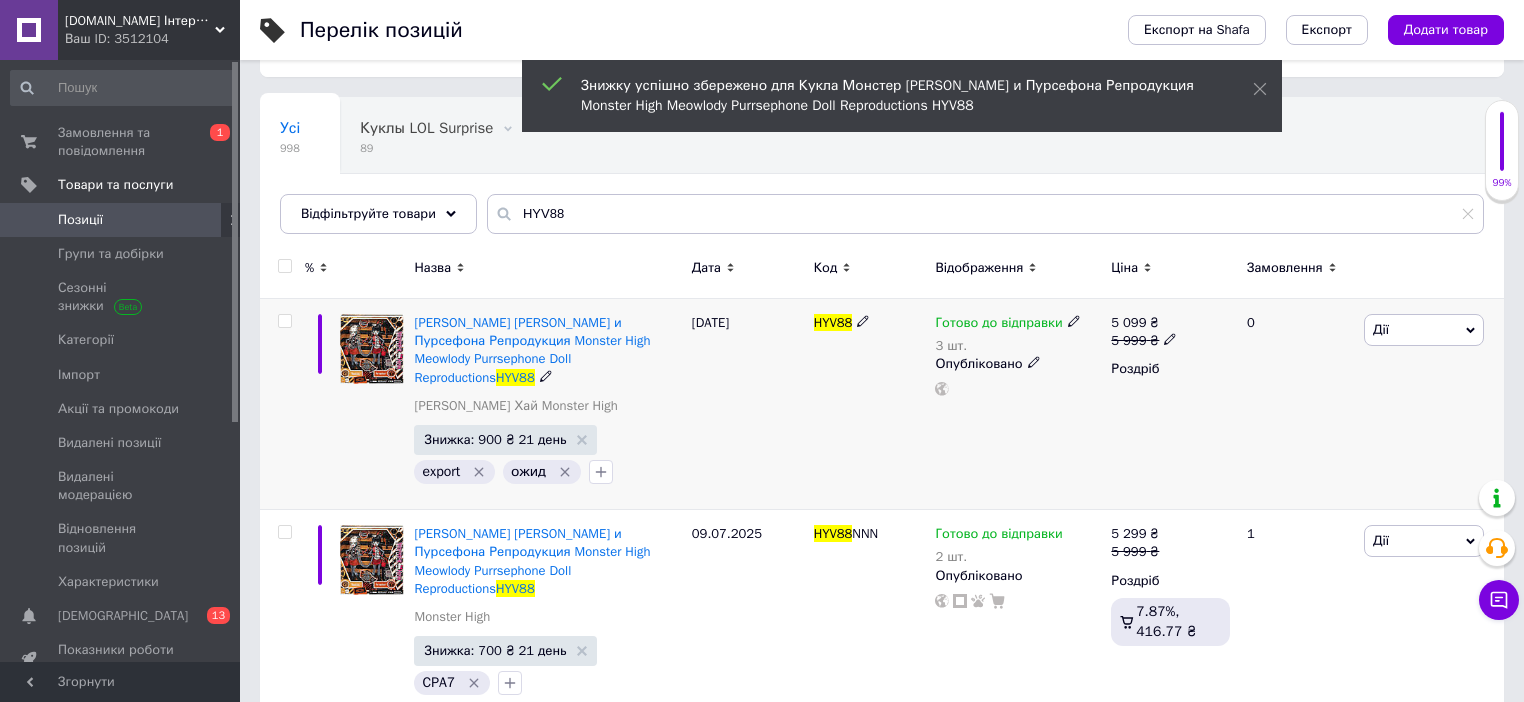 click 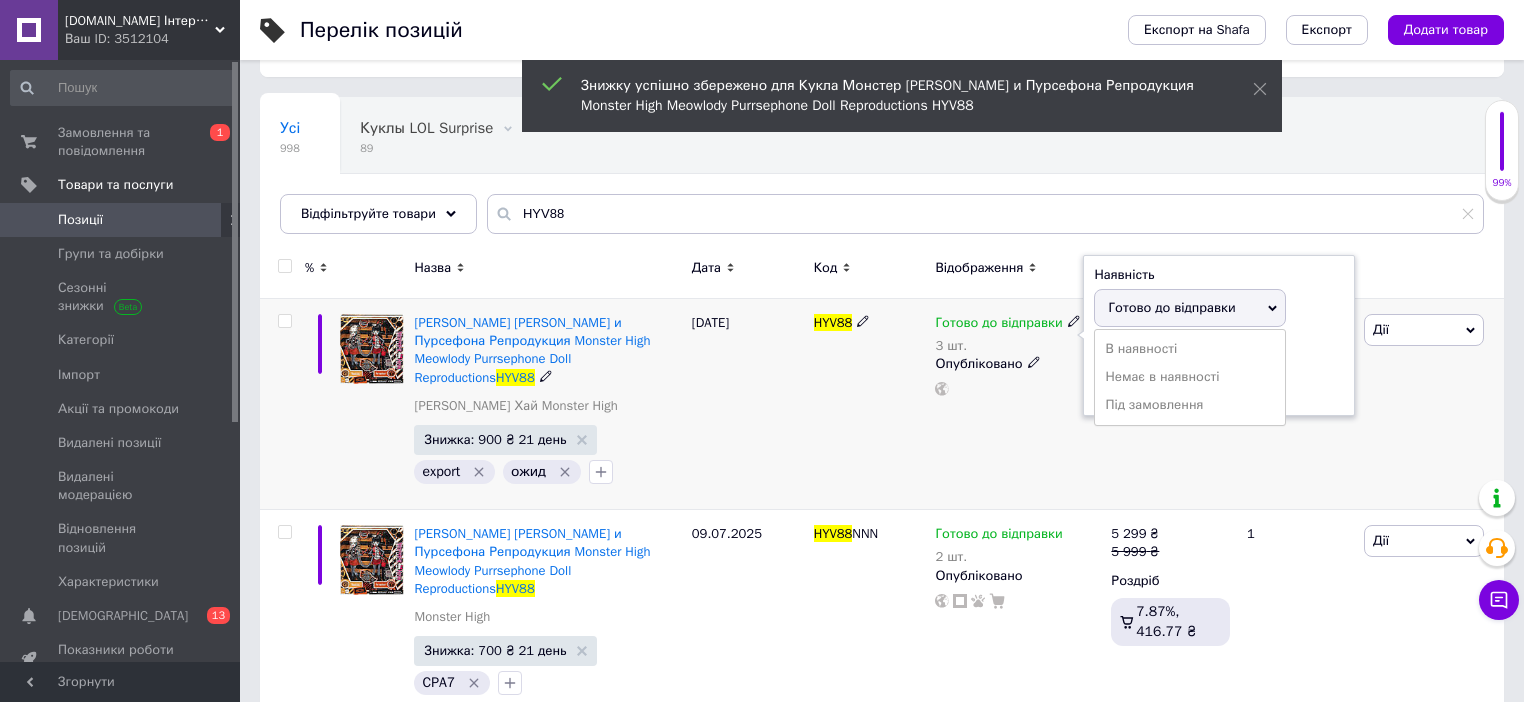 click on "Готово до відправки" at bounding box center [1171, 307] 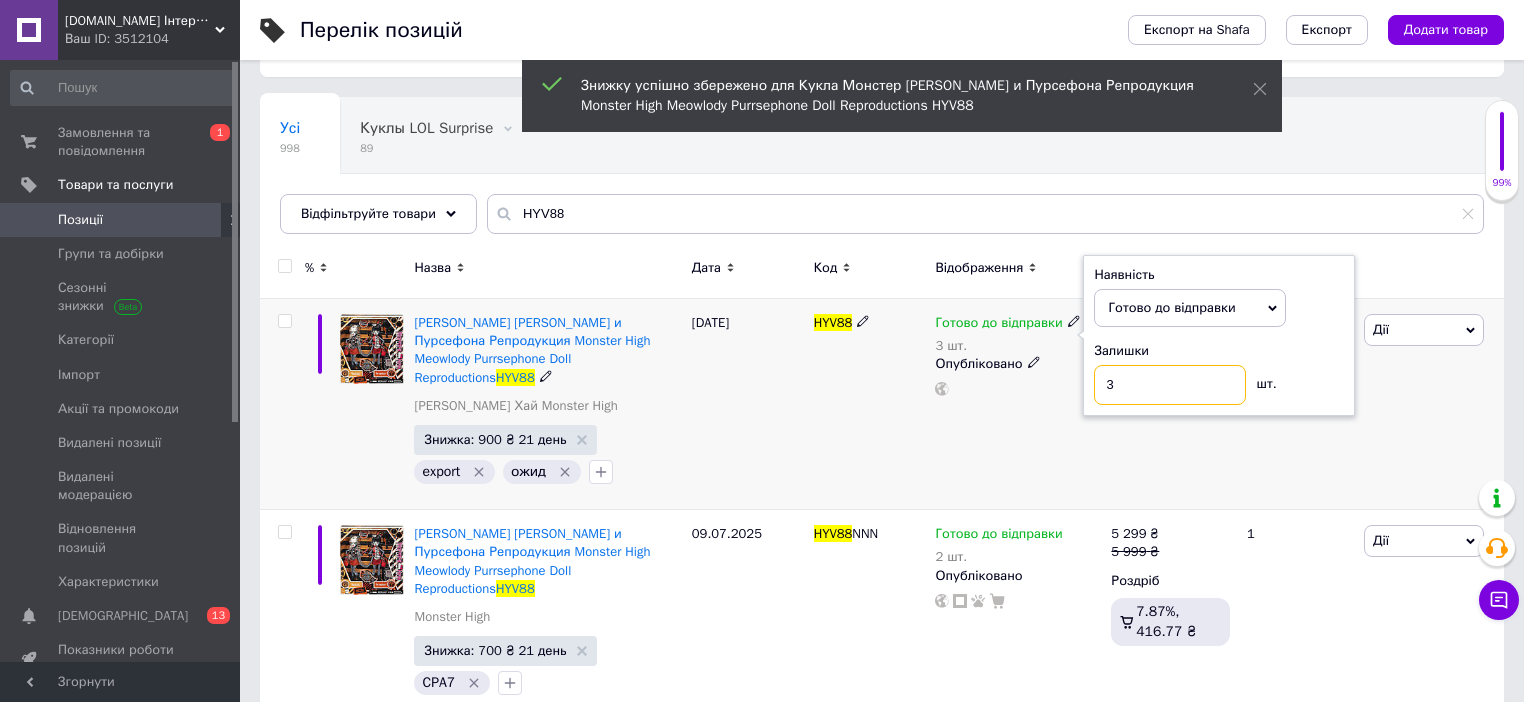 click on "3" at bounding box center [1170, 385] 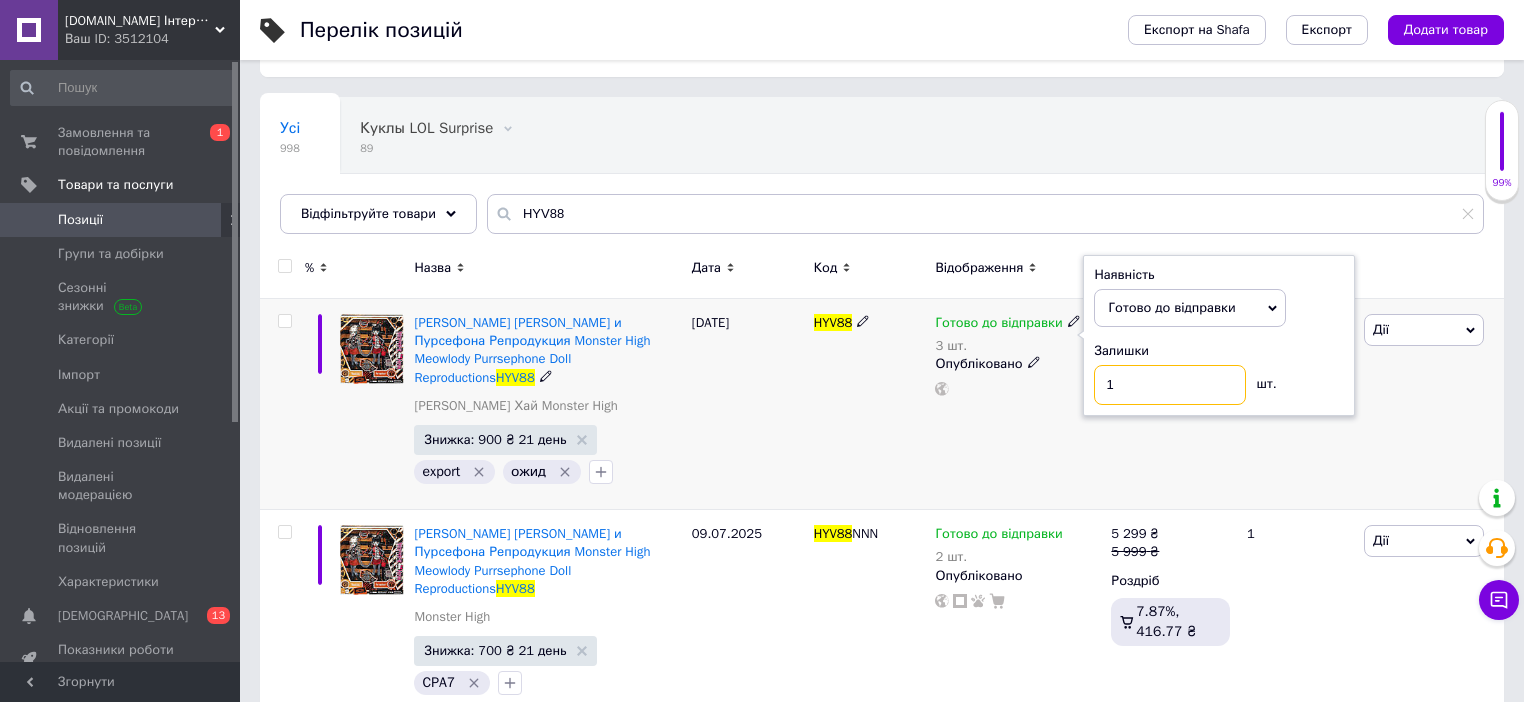 drag, startPoint x: 1150, startPoint y: 380, endPoint x: 1045, endPoint y: 398, distance: 106.531685 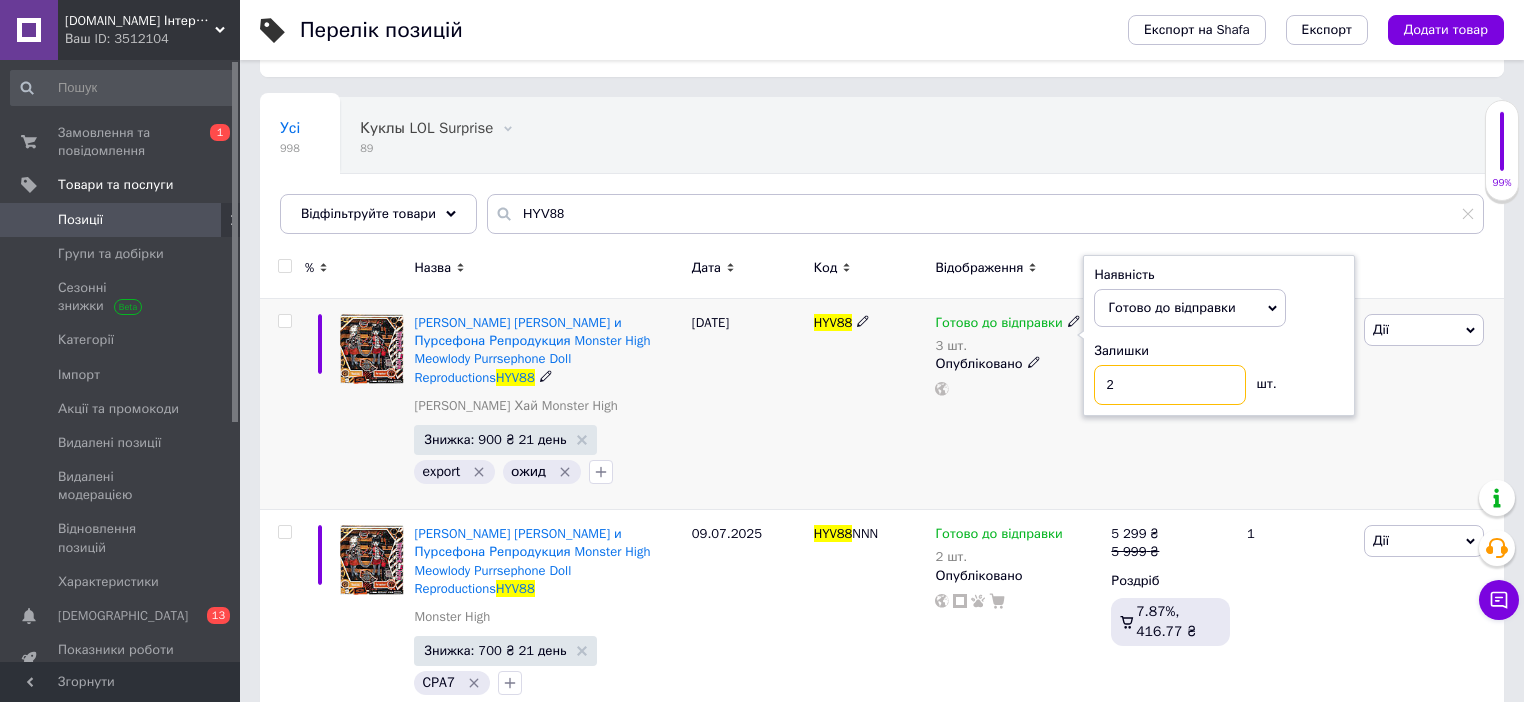 type on "2" 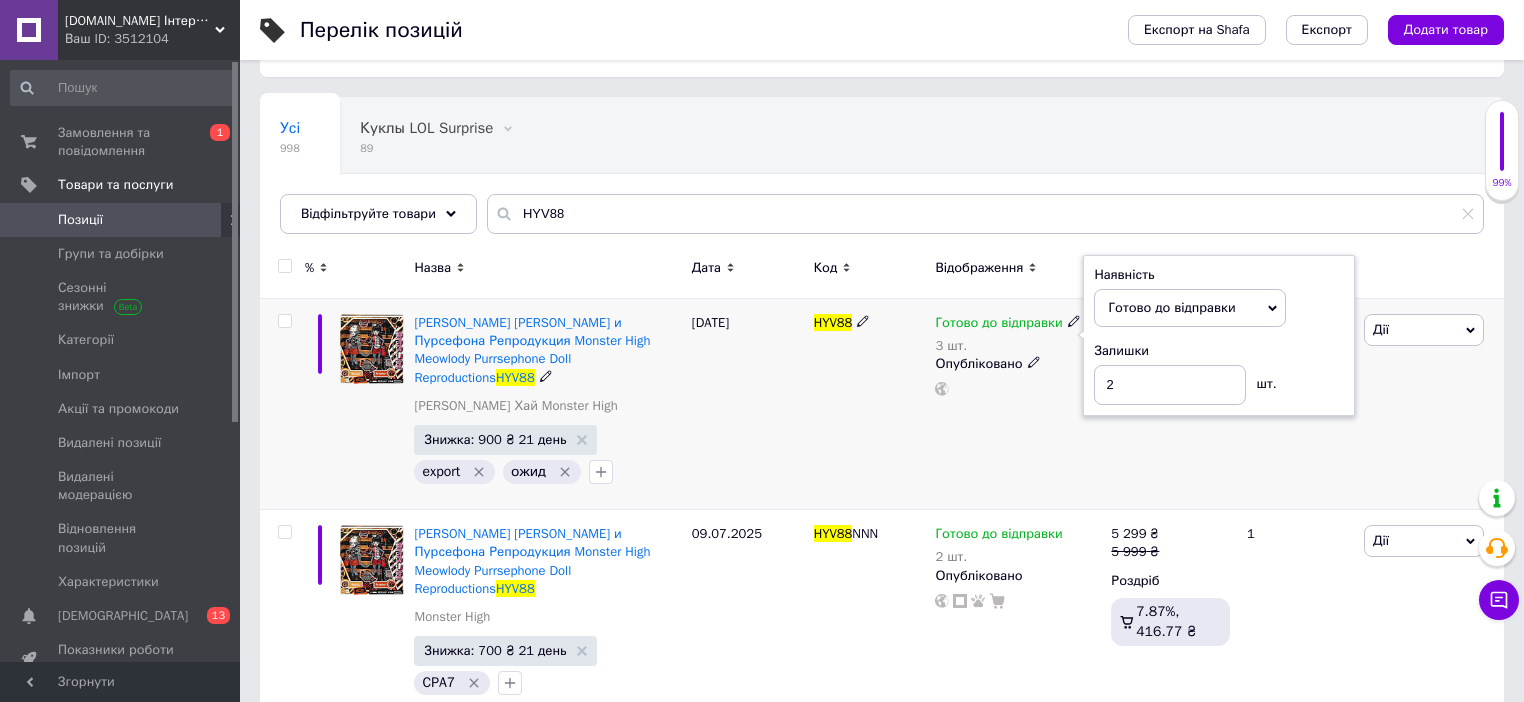 click on "Готово до відправки 3 шт. Наявність [PERSON_NAME] до відправки В наявності Немає в наявності Під замовлення Залишки 2 шт. Опубліковано" at bounding box center (1018, 404) 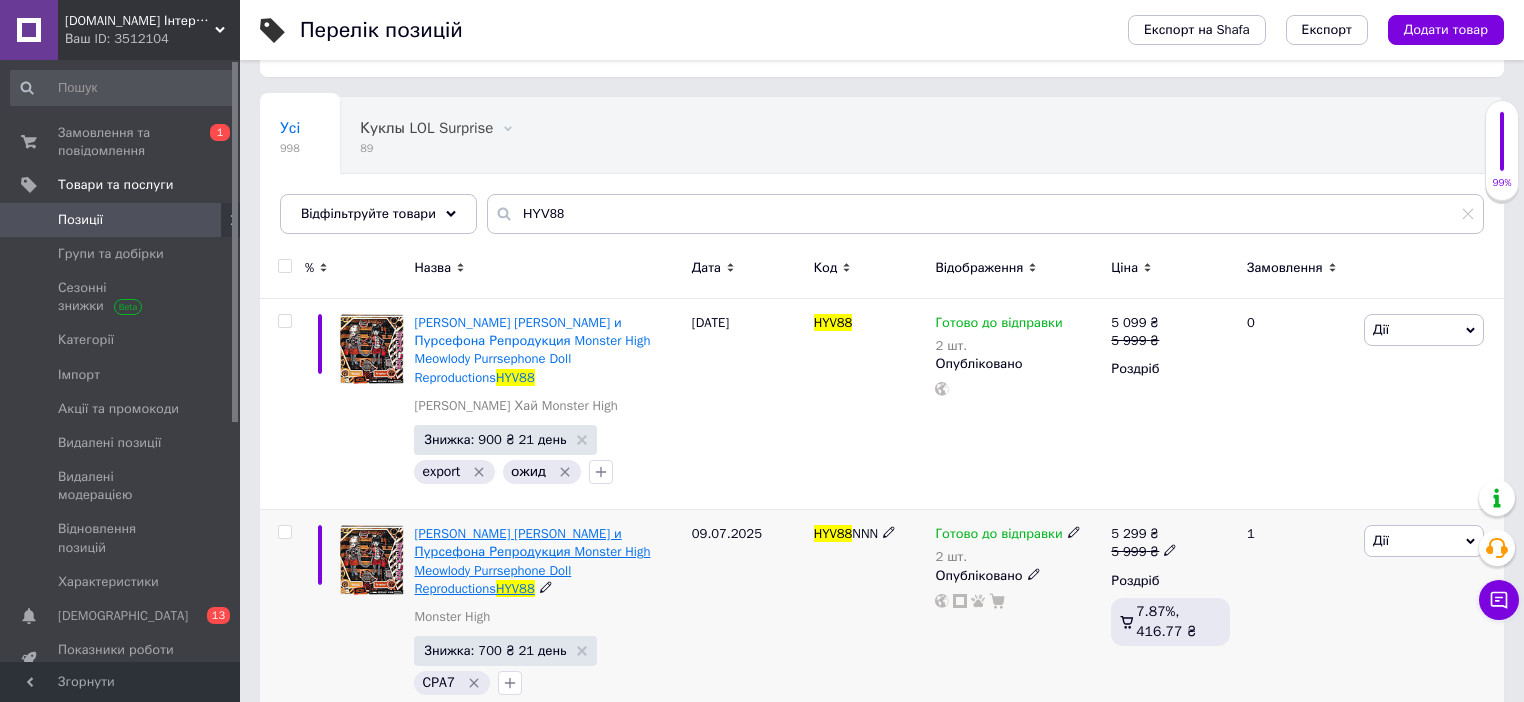 click on "[PERSON_NAME] [PERSON_NAME] и Пурсефона Репродукция Monster High Meowlody Purrsephone Doll Reproductions" at bounding box center [532, 561] 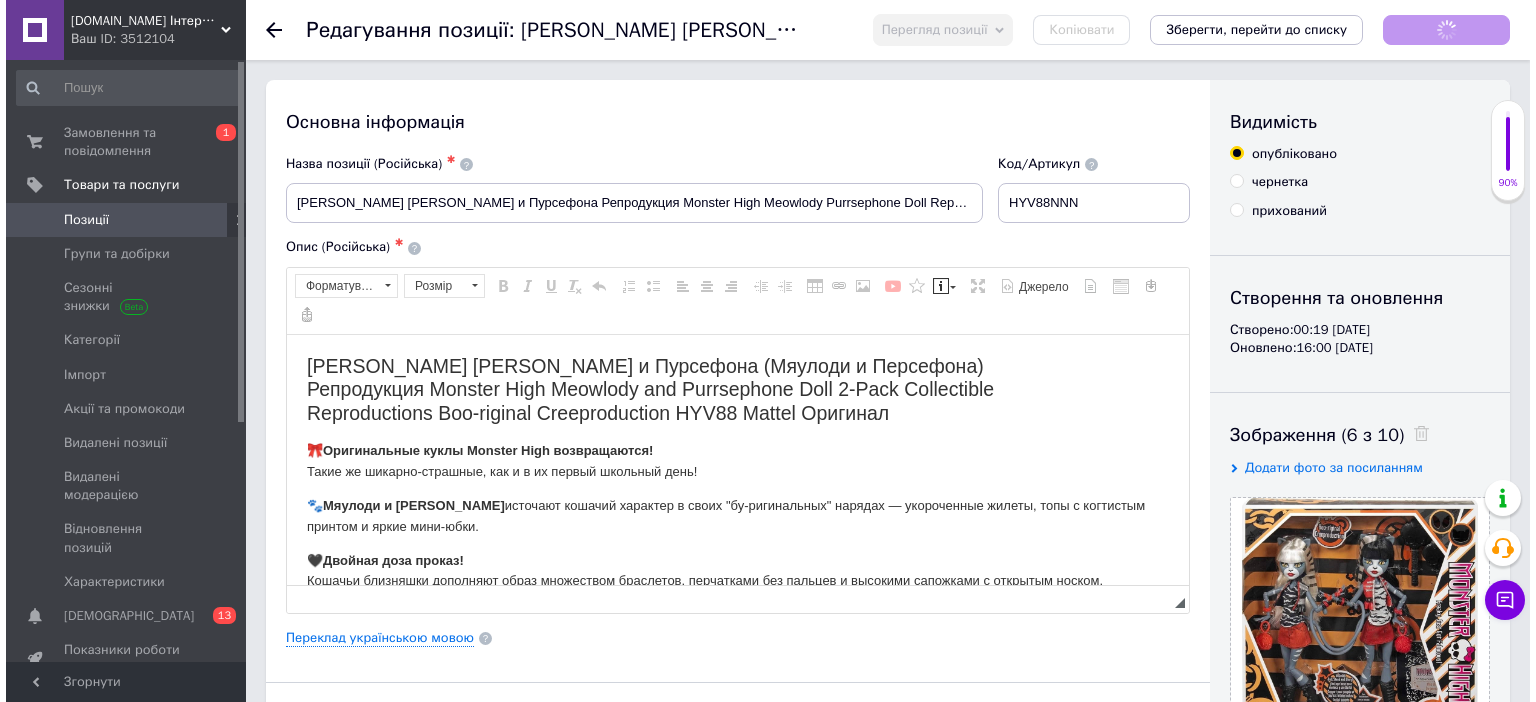scroll, scrollTop: 0, scrollLeft: 0, axis: both 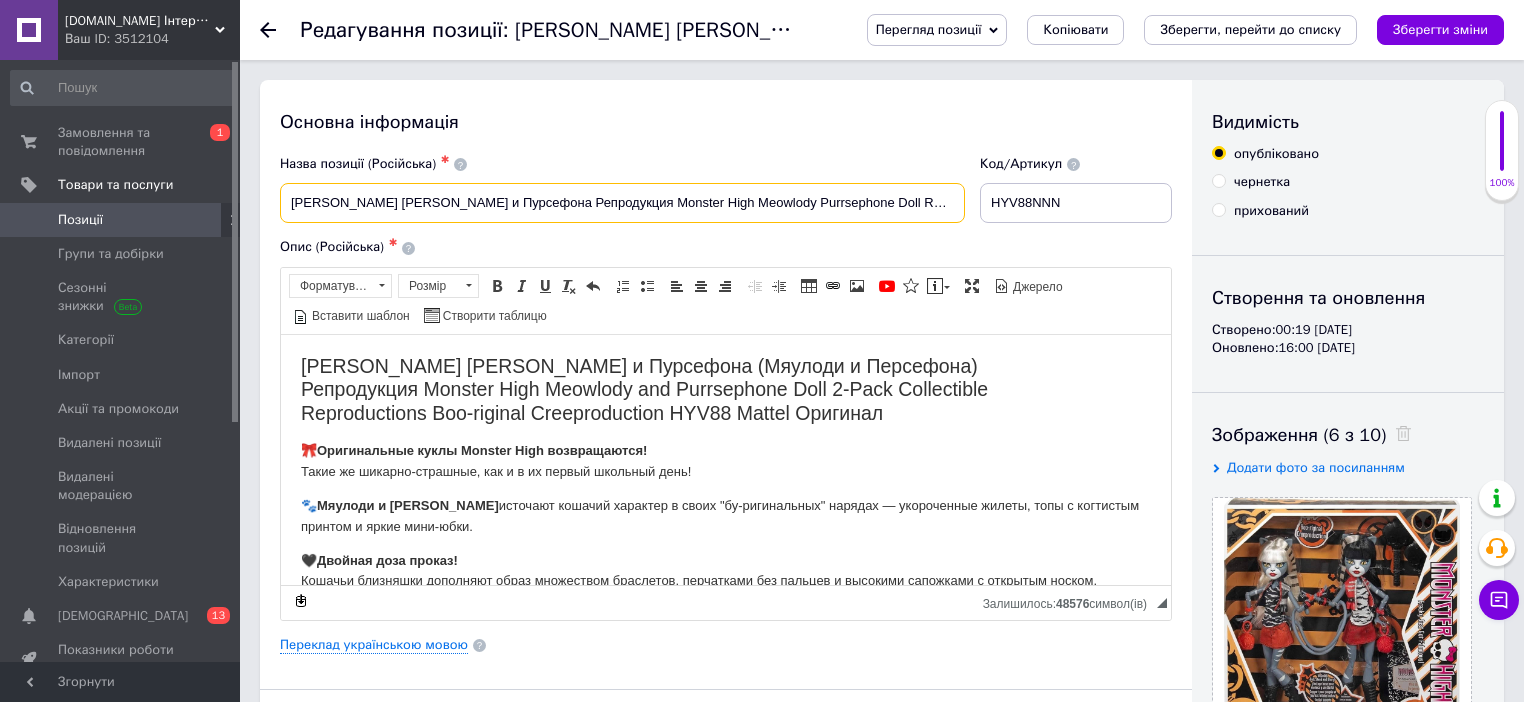 drag, startPoint x: 642, startPoint y: 197, endPoint x: 780, endPoint y: 202, distance: 138.09055 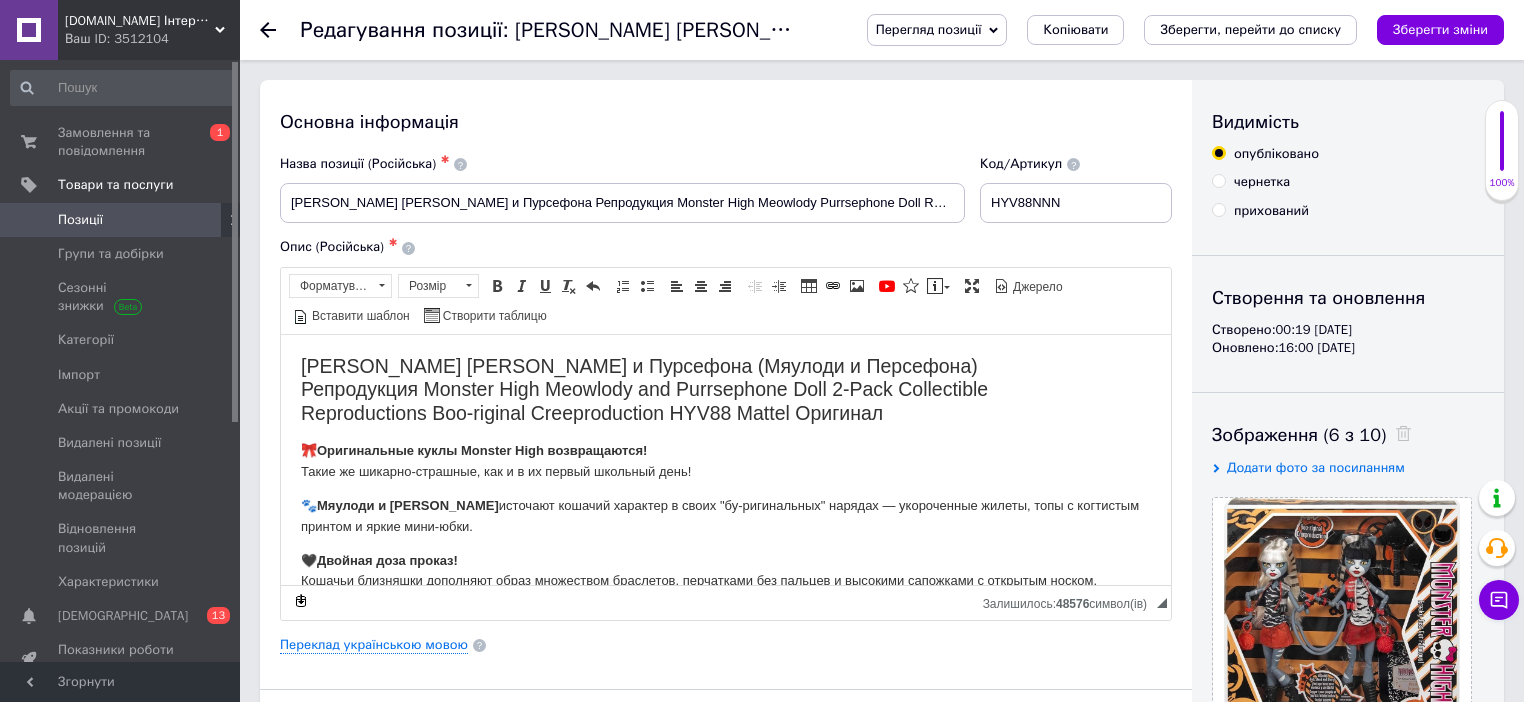 click on "Позиції" at bounding box center (121, 220) 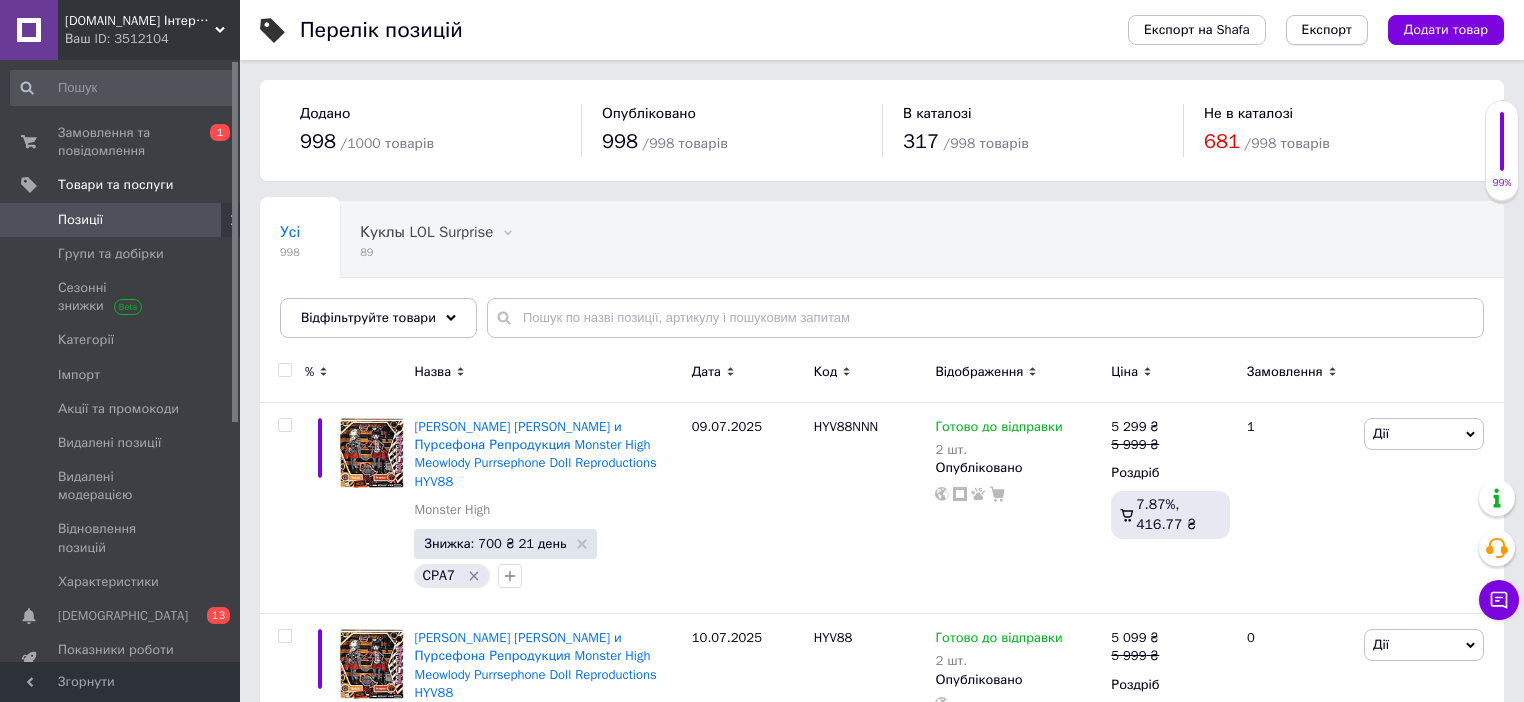 click on "Експорт" at bounding box center [1327, 30] 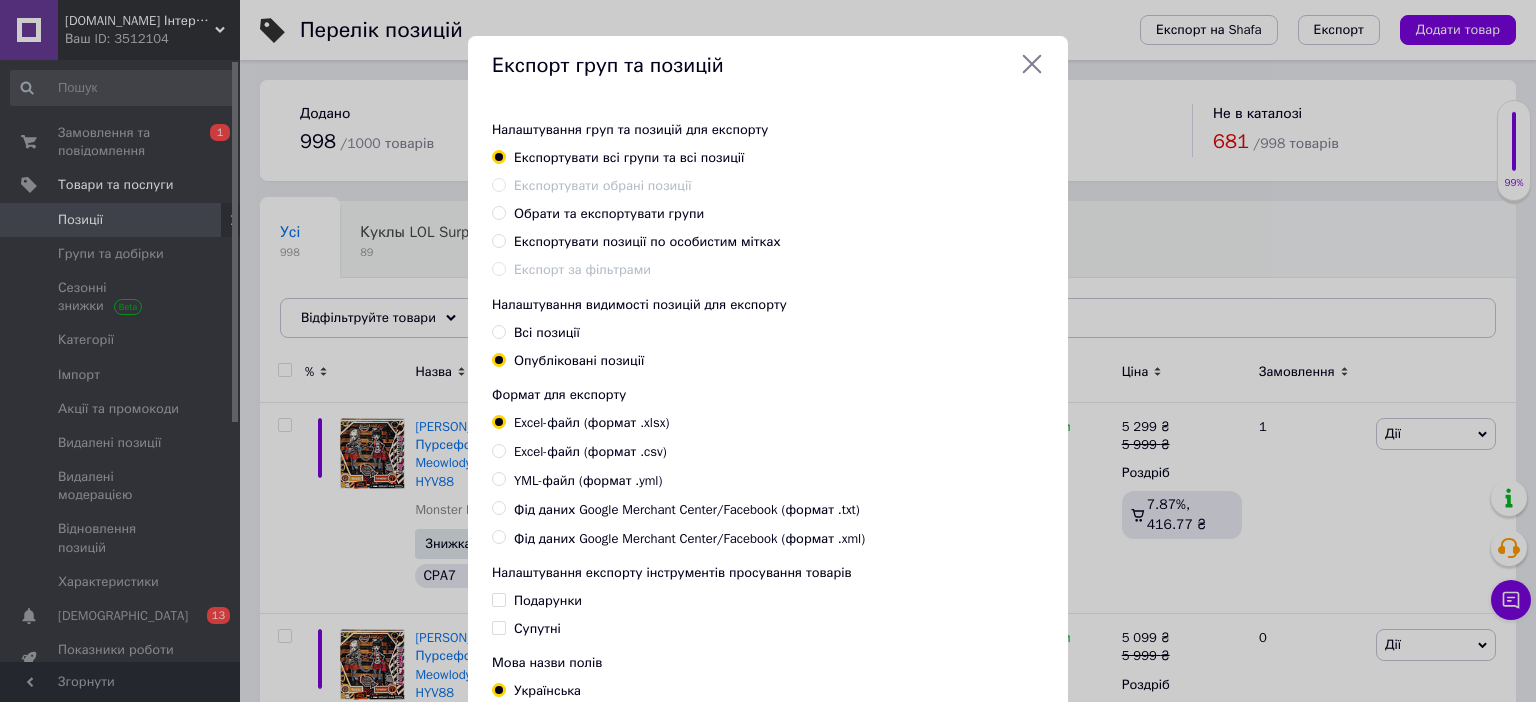 click on "Експортувати позиції по особистим мітках" at bounding box center [647, 241] 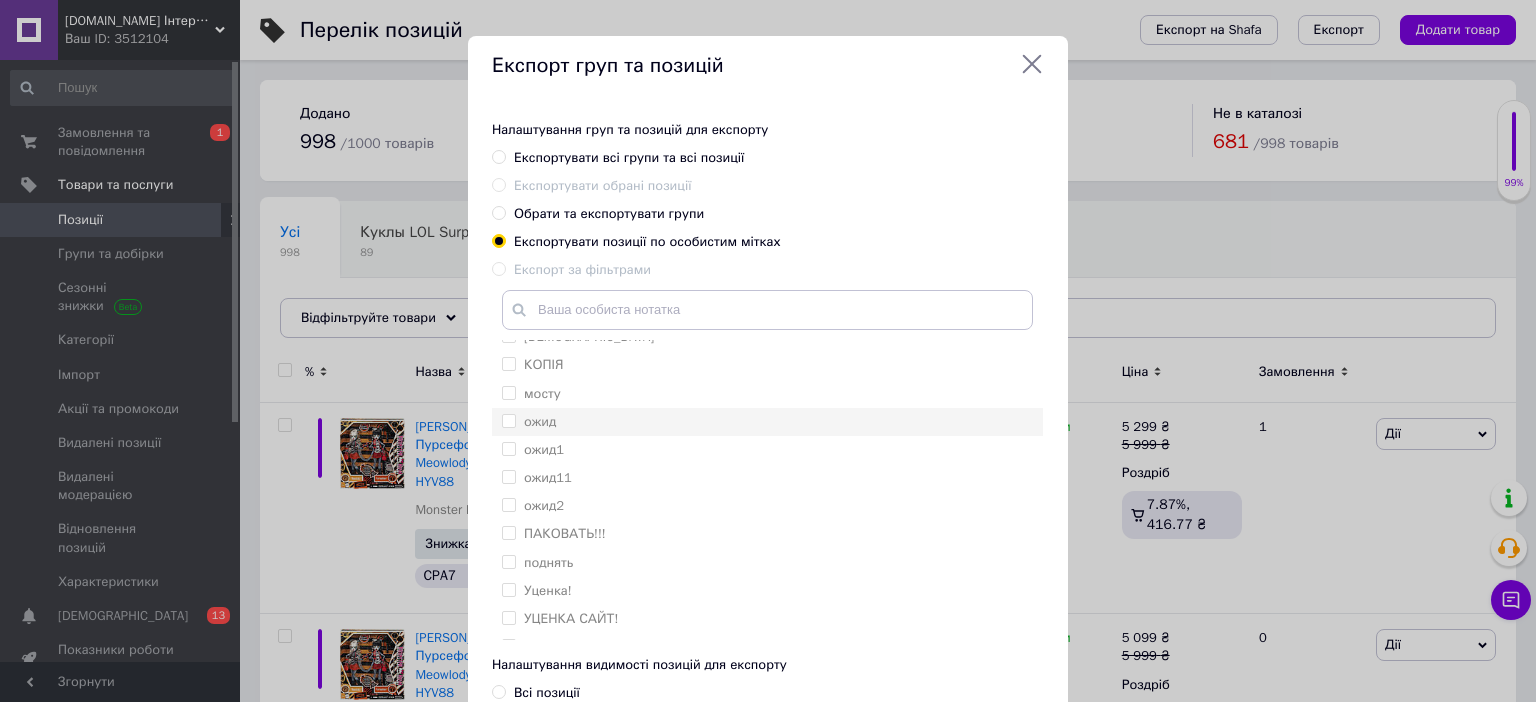 scroll, scrollTop: 884, scrollLeft: 0, axis: vertical 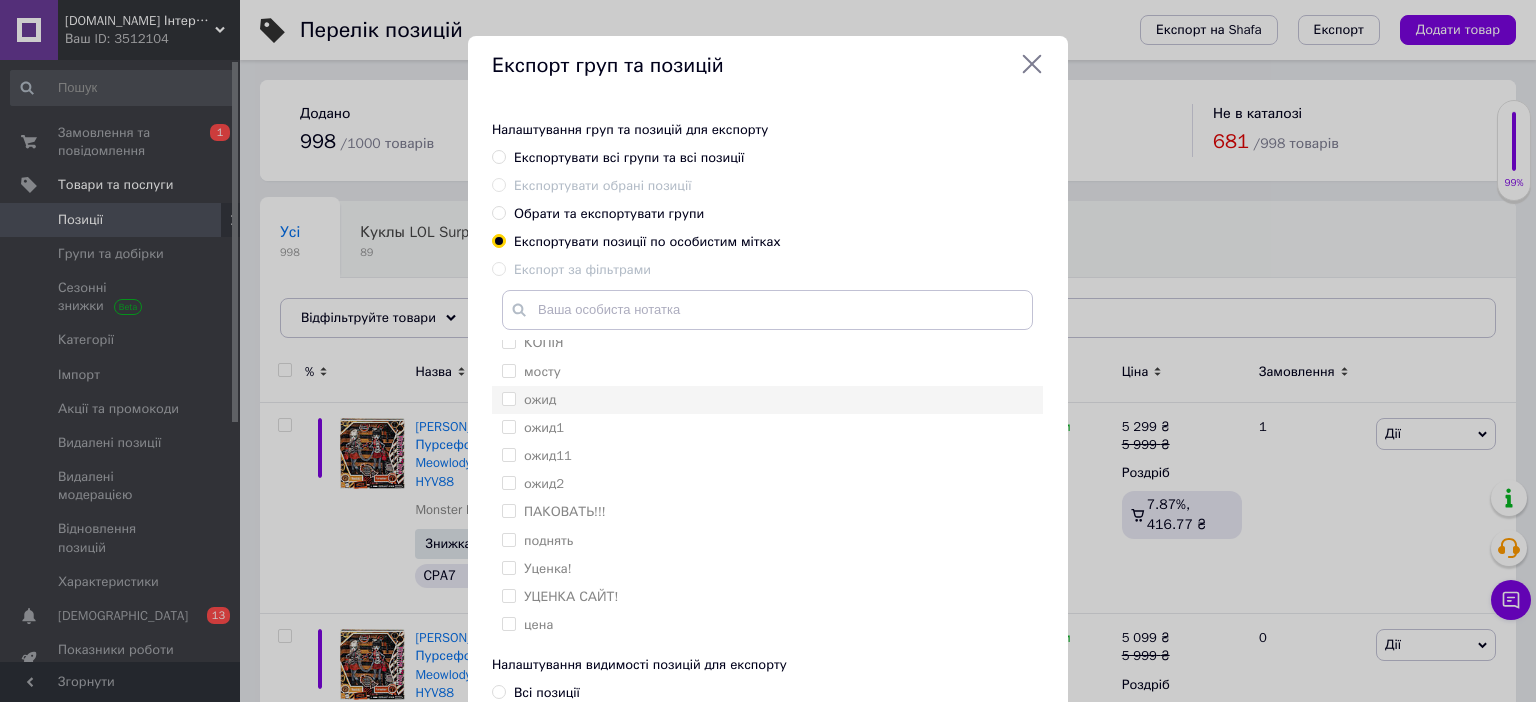 click on "ожид" at bounding box center [767, 400] 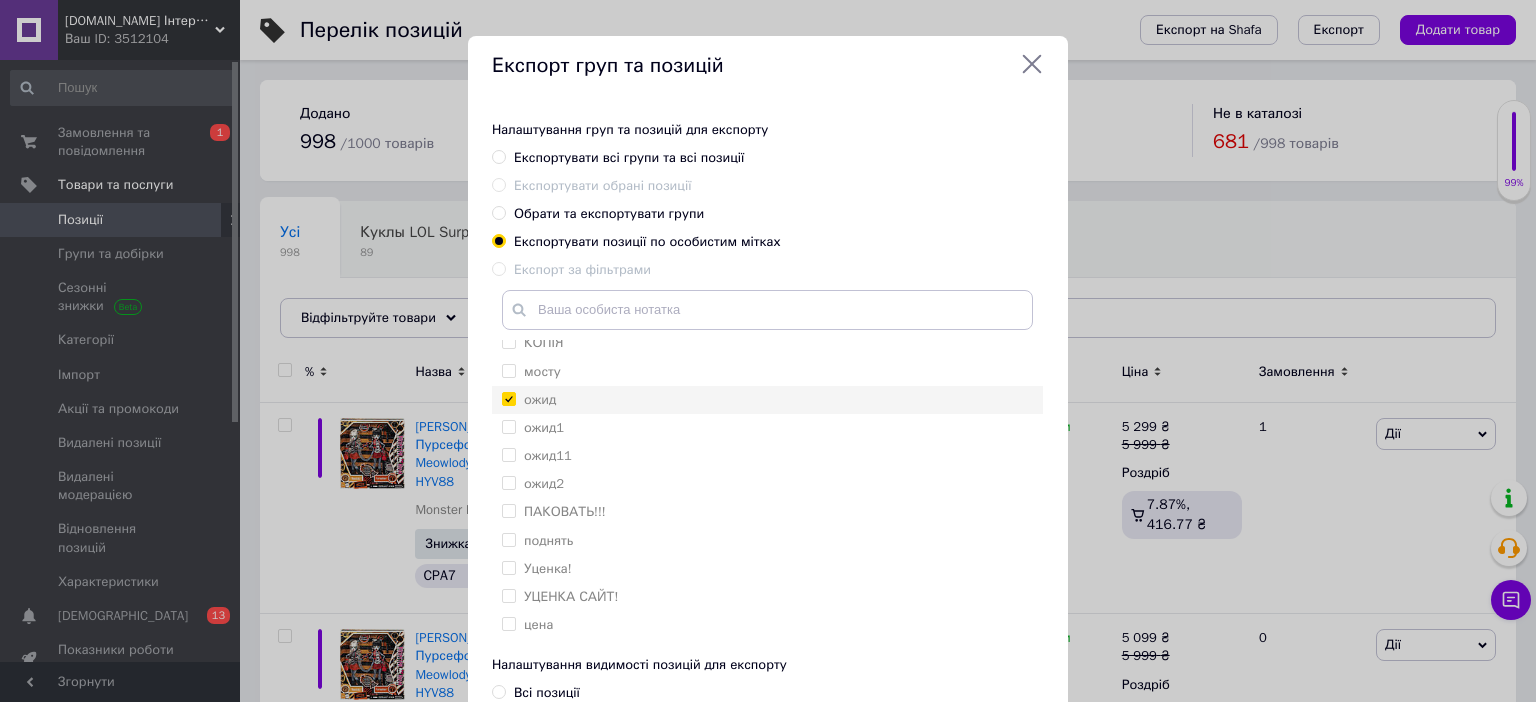checkbox on "true" 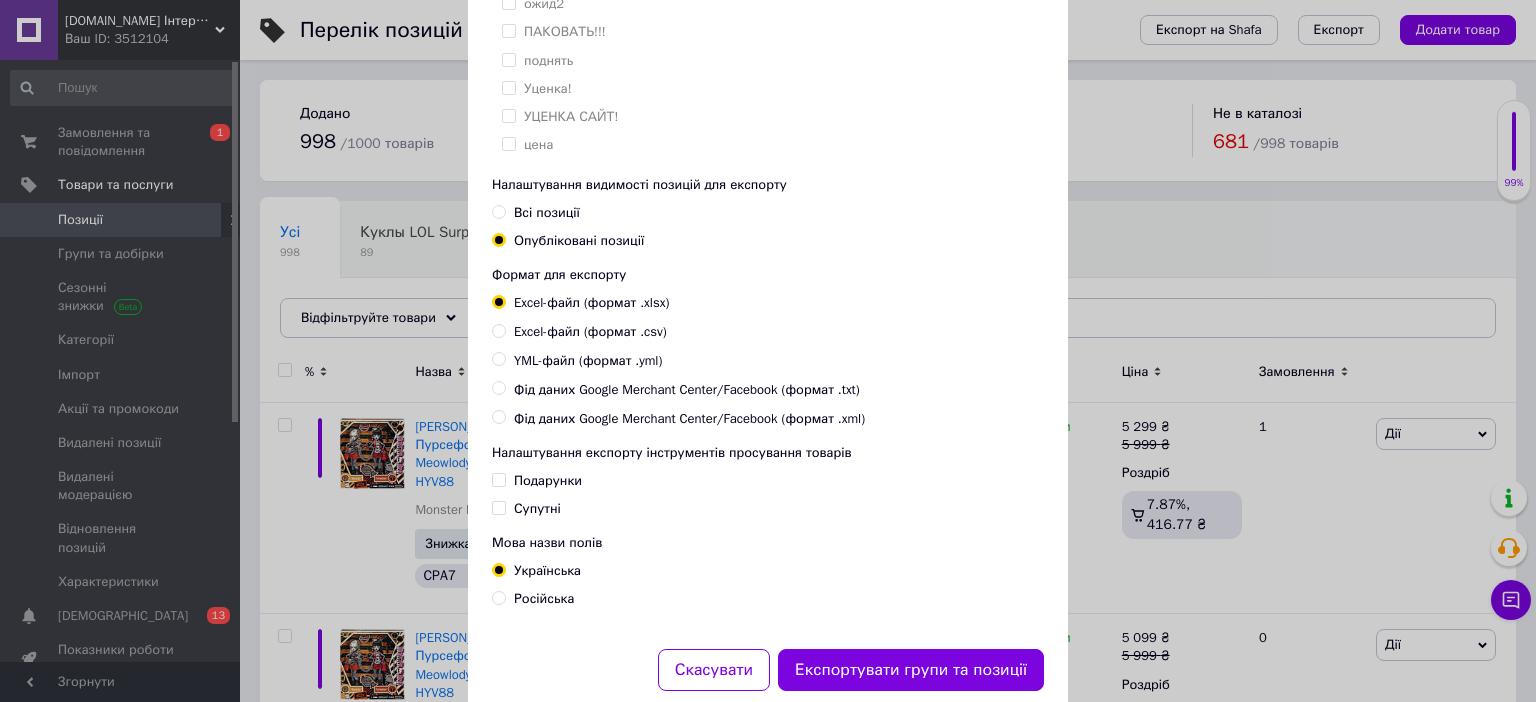 click on "Фід даних Google Merchant Center/Facebook (формат .txt)" at bounding box center [687, 390] 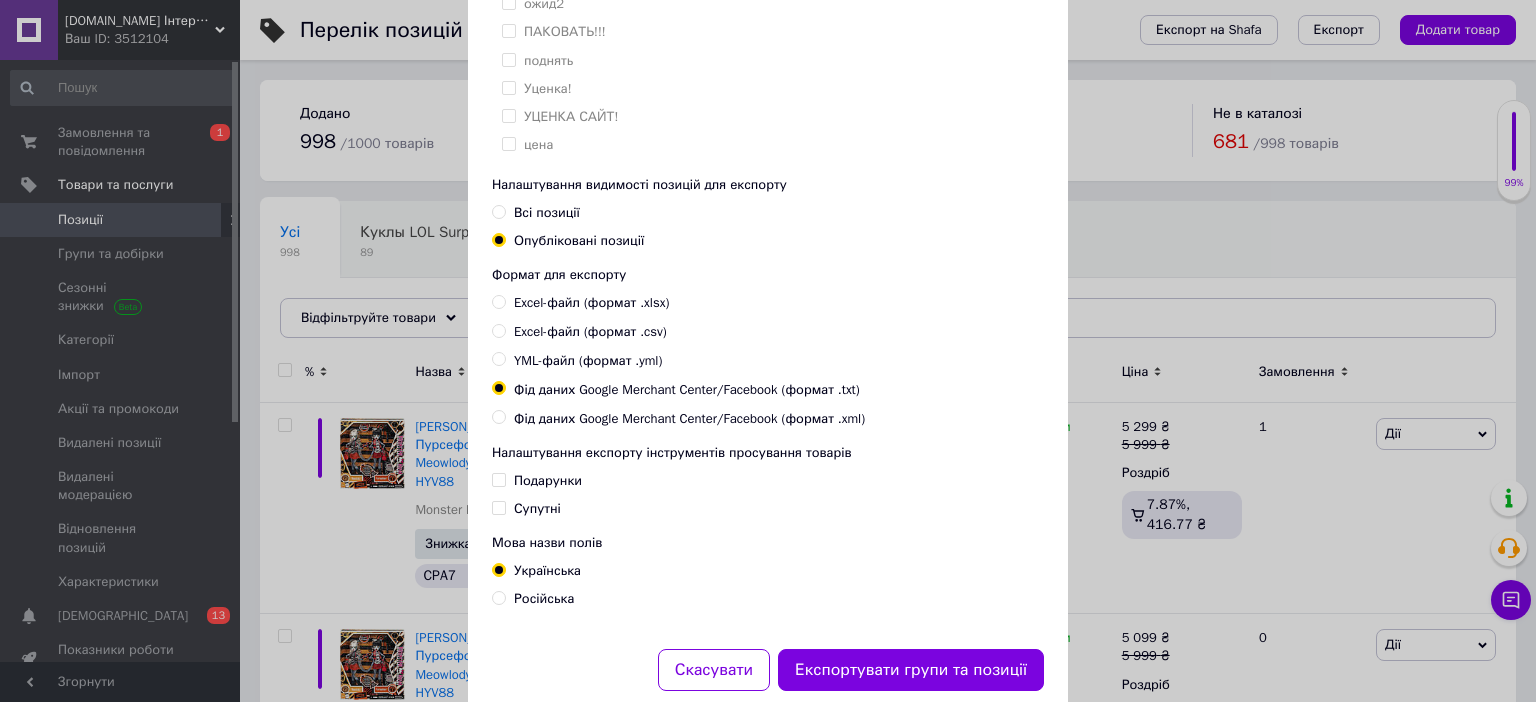 scroll, scrollTop: 436, scrollLeft: 0, axis: vertical 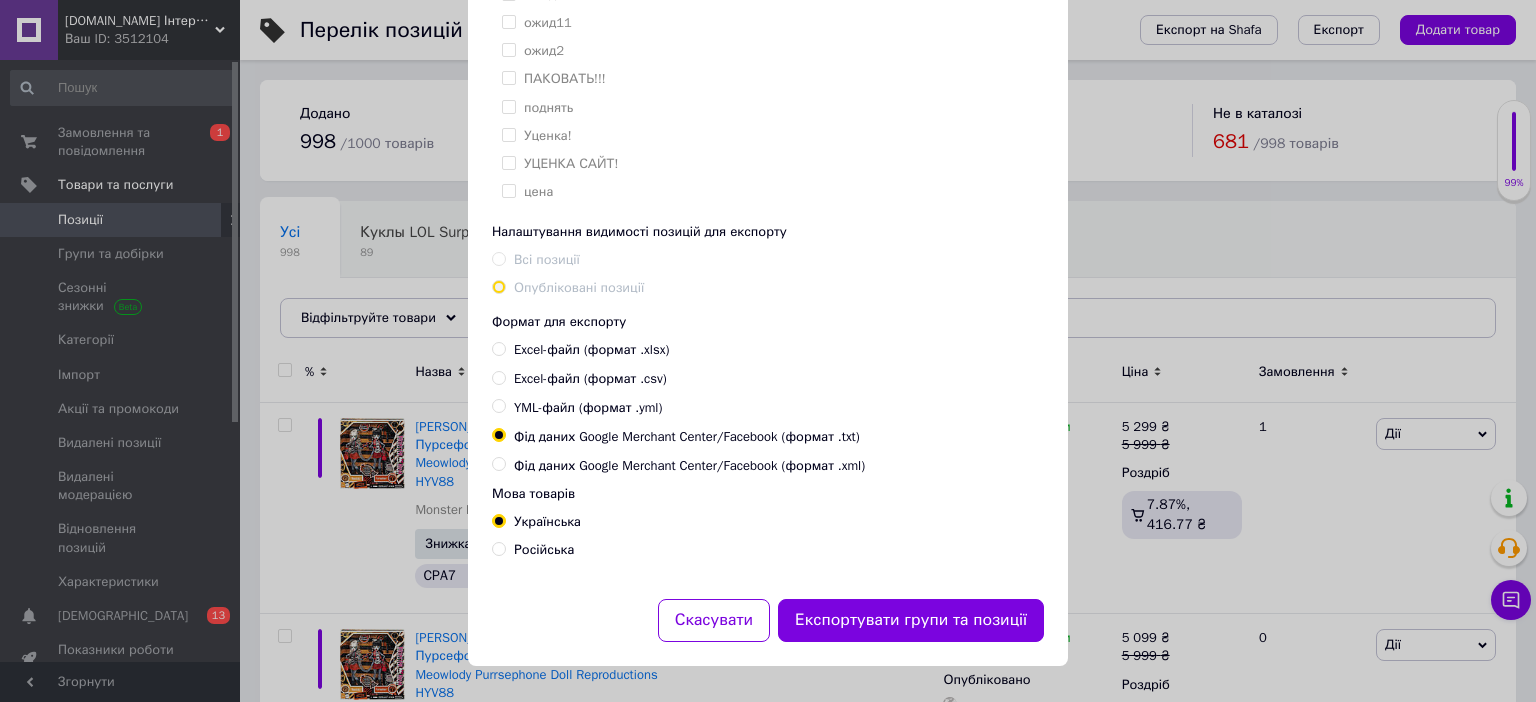 click on "Російська" at bounding box center (544, 549) 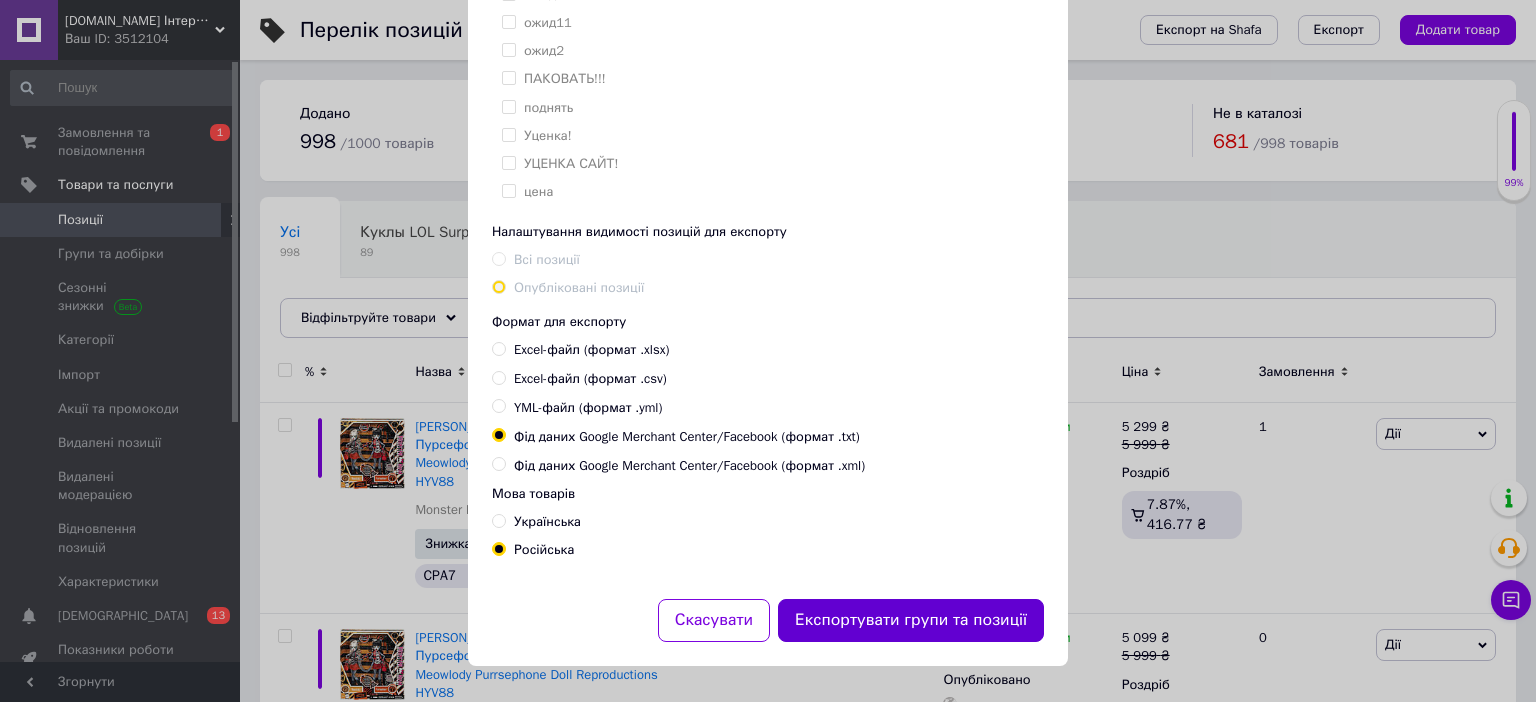 click on "Експортувати групи та позиції" at bounding box center (911, 620) 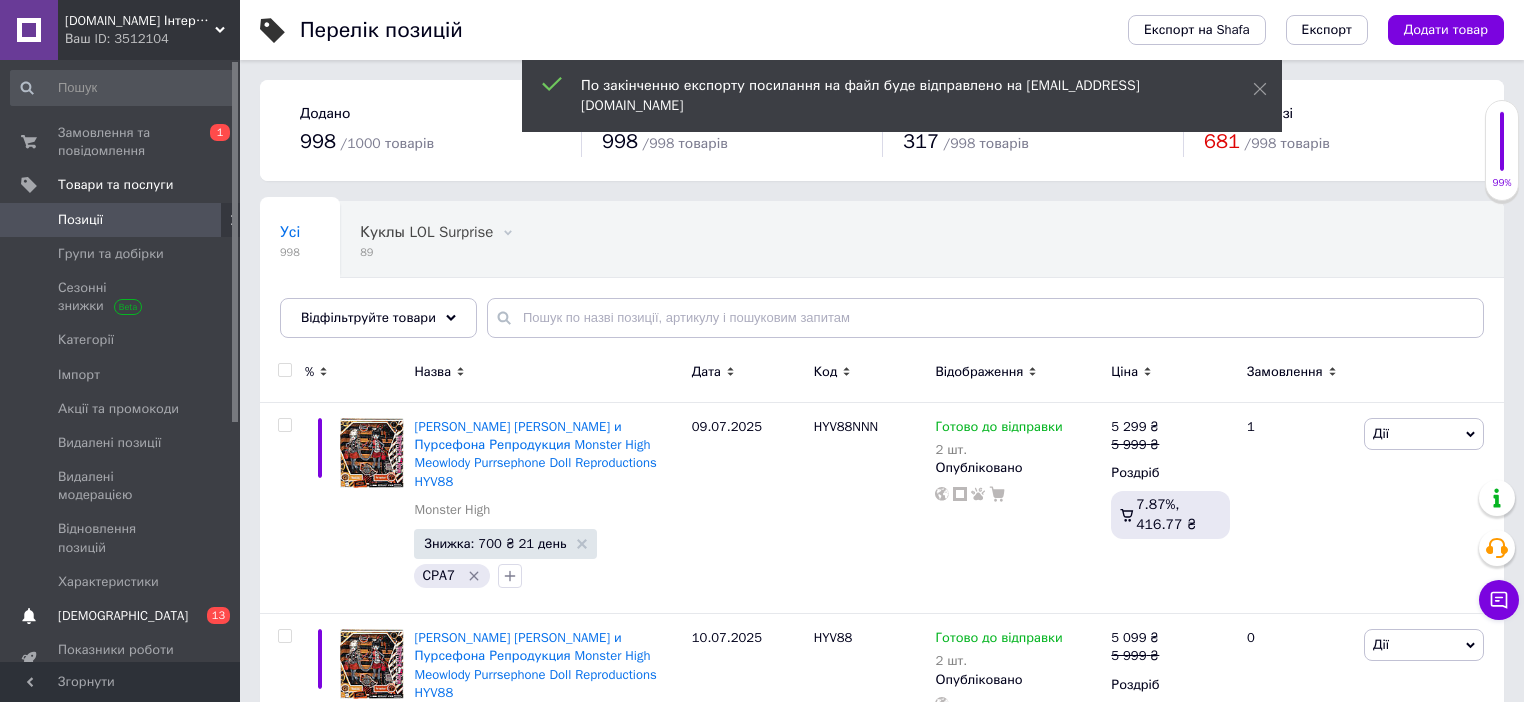 click on "[DEMOGRAPHIC_DATA]" at bounding box center (123, 616) 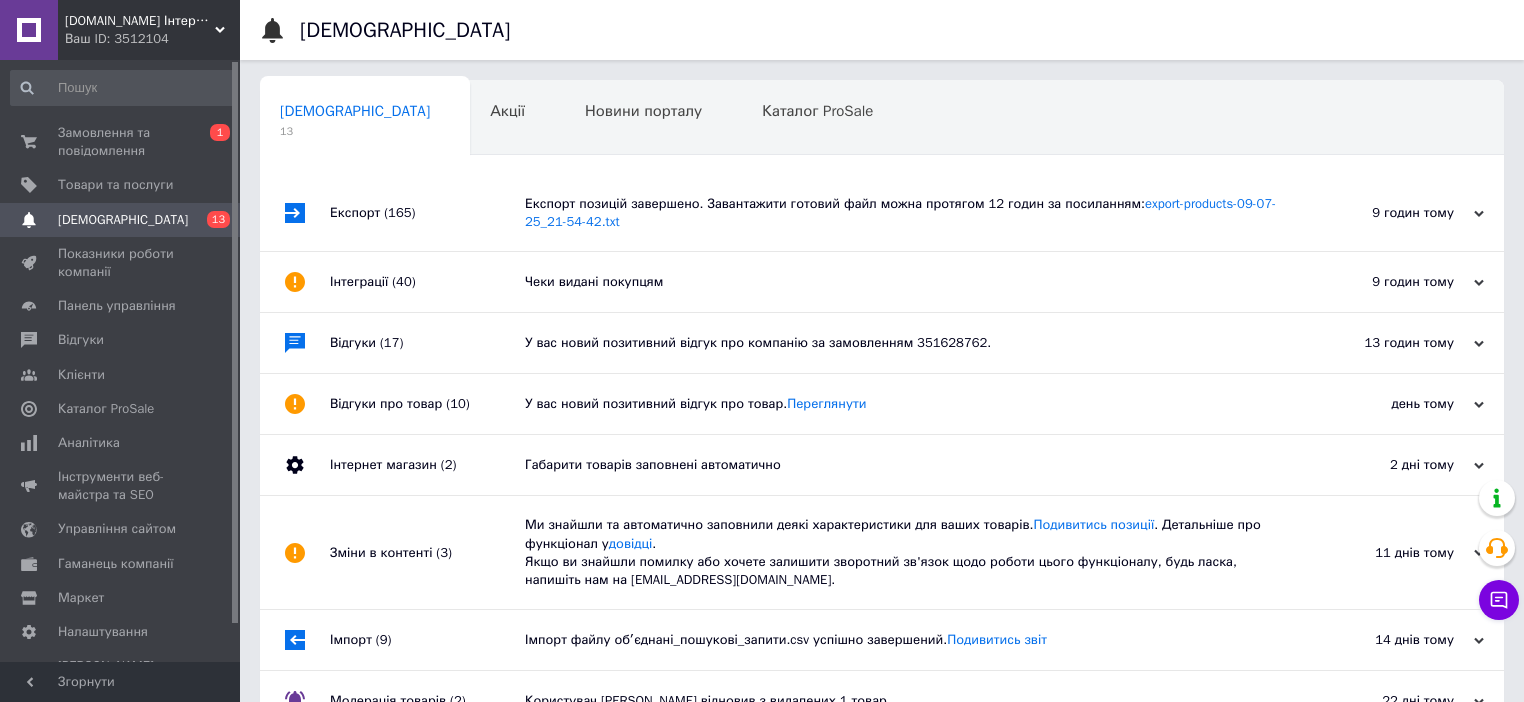 click on "[DEMOGRAPHIC_DATA]" at bounding box center (123, 220) 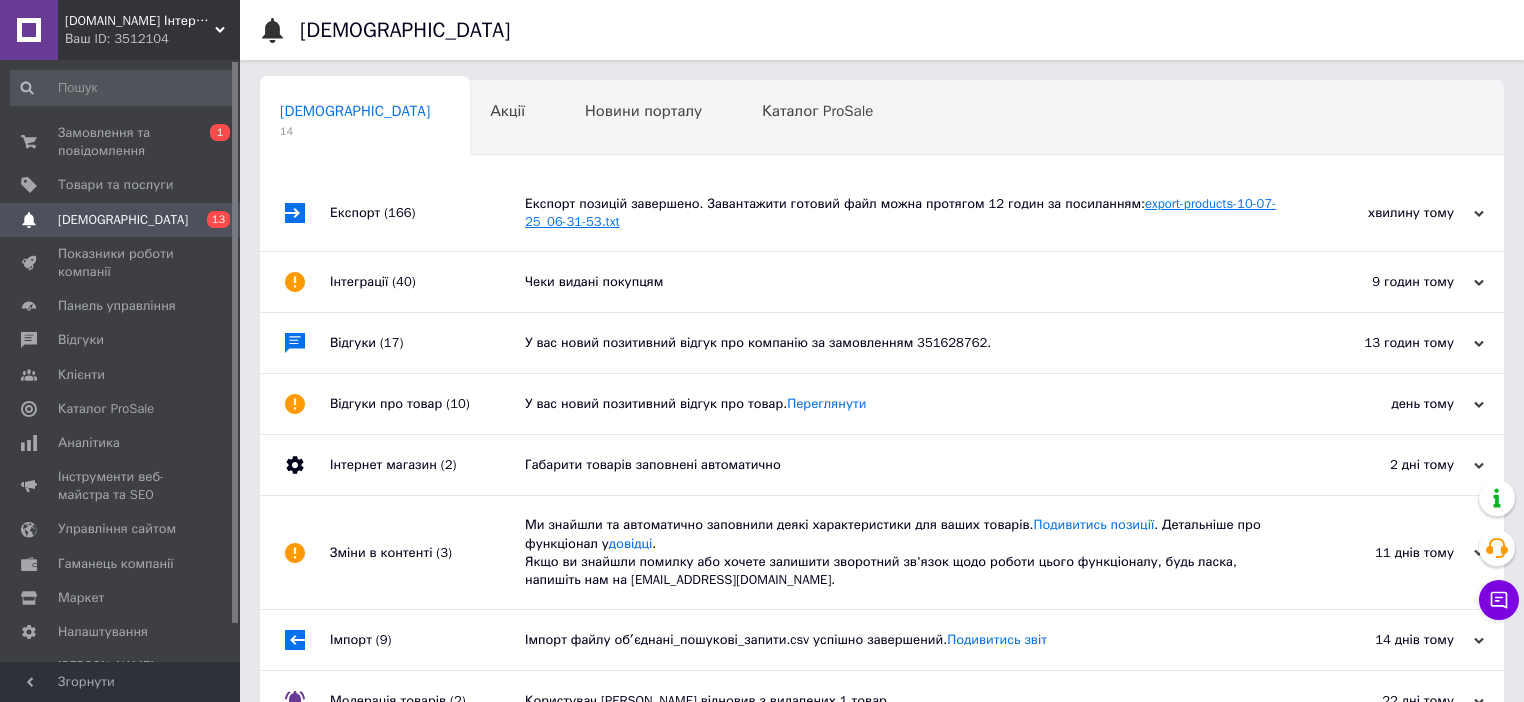 click on "export-products-10-07-25_06-31-53.txt" at bounding box center [900, 212] 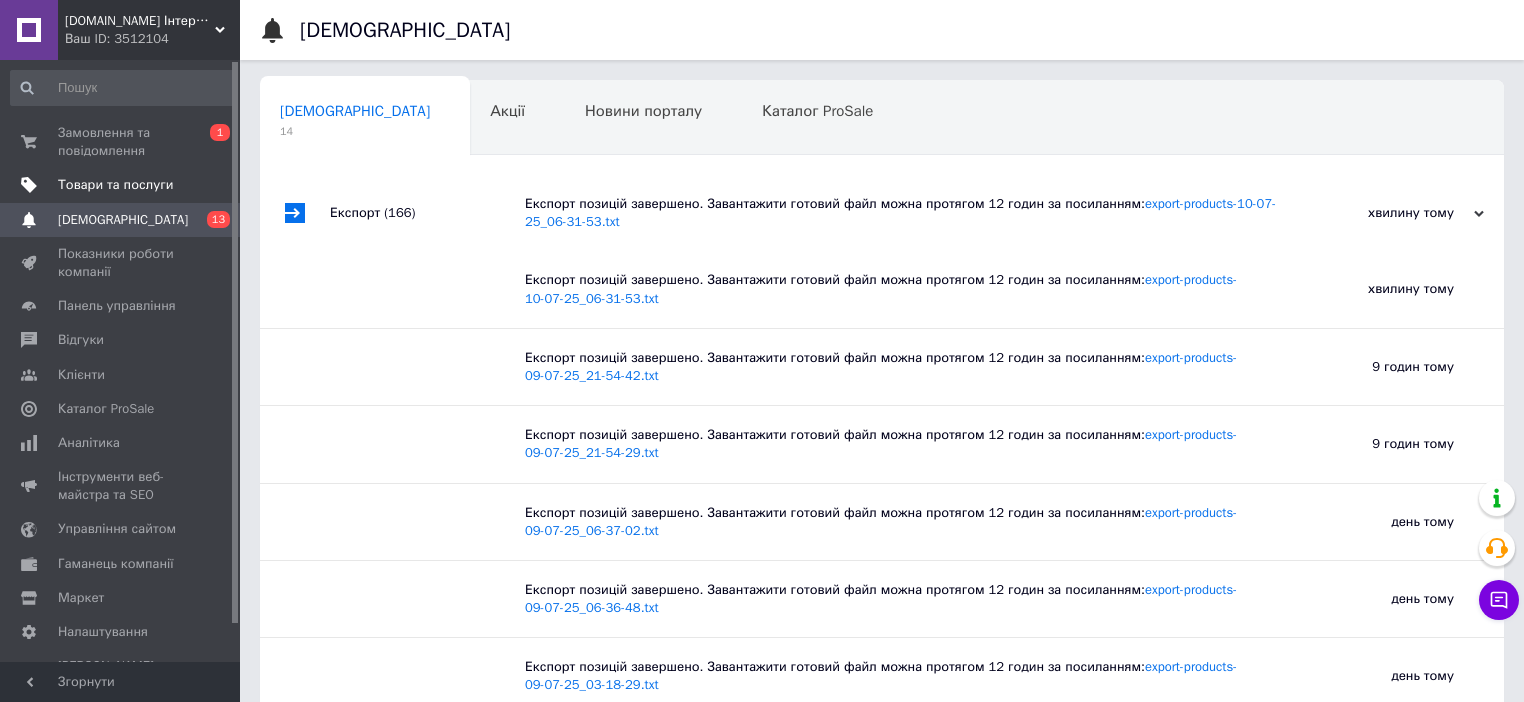click on "Товари та послуги" at bounding box center (115, 185) 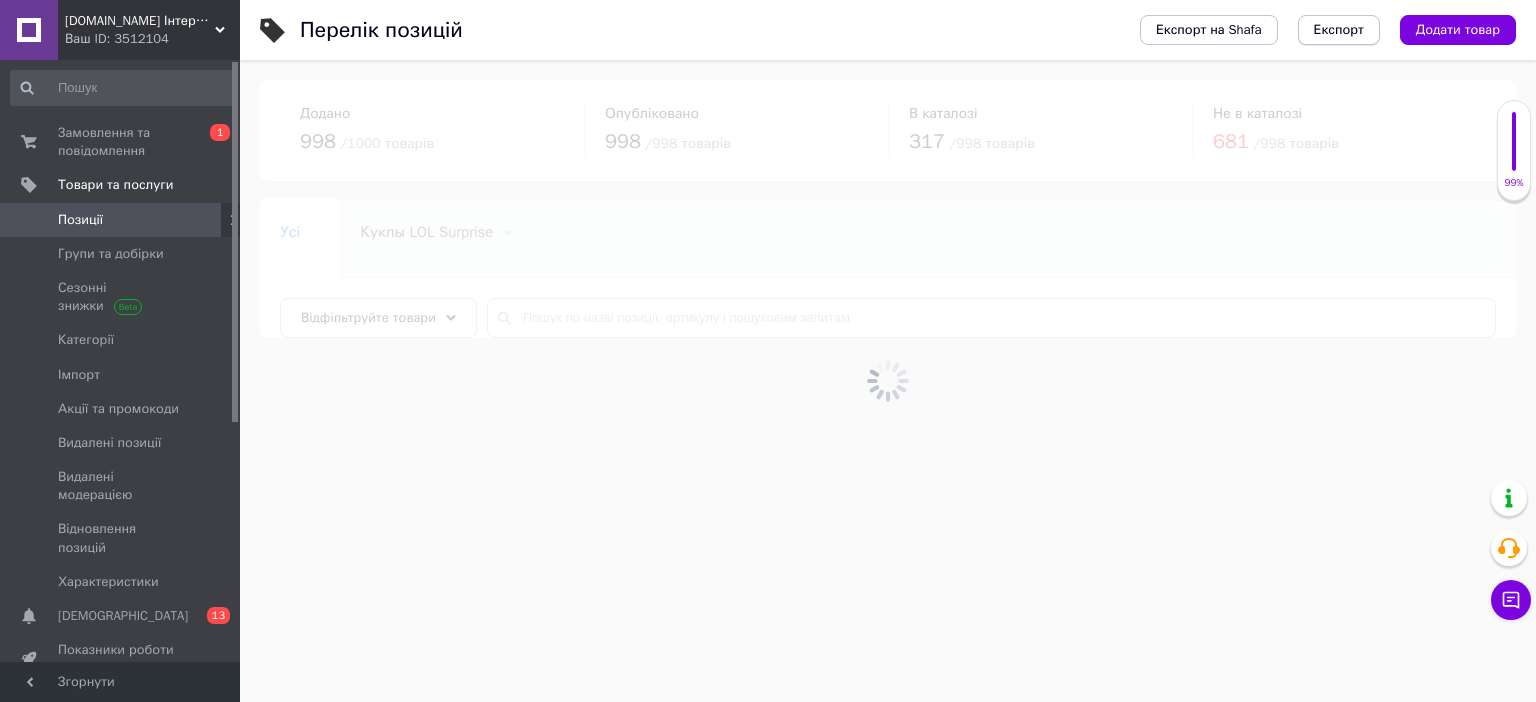 click on "Експорт" at bounding box center [1339, 30] 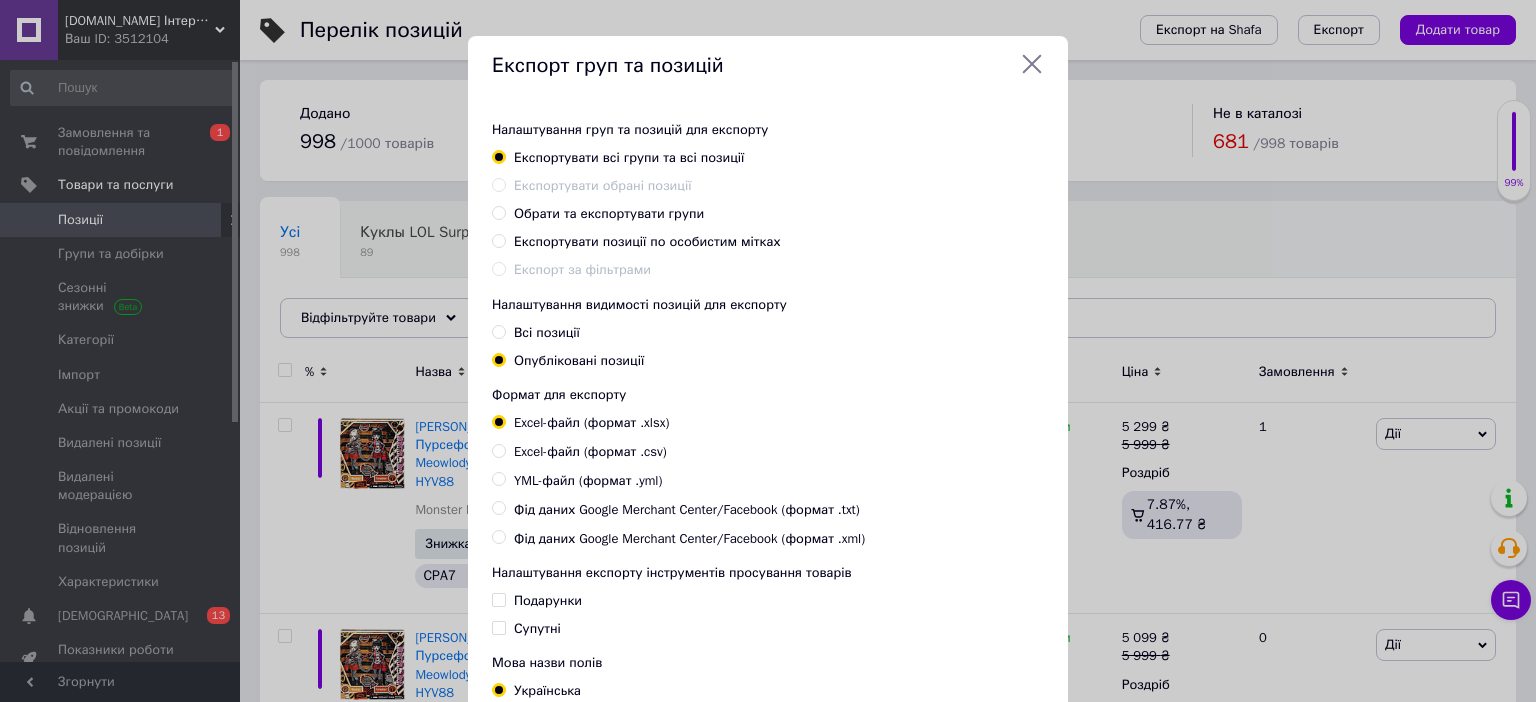 click on "Експортувати позиції по особистим мітках" at bounding box center [647, 241] 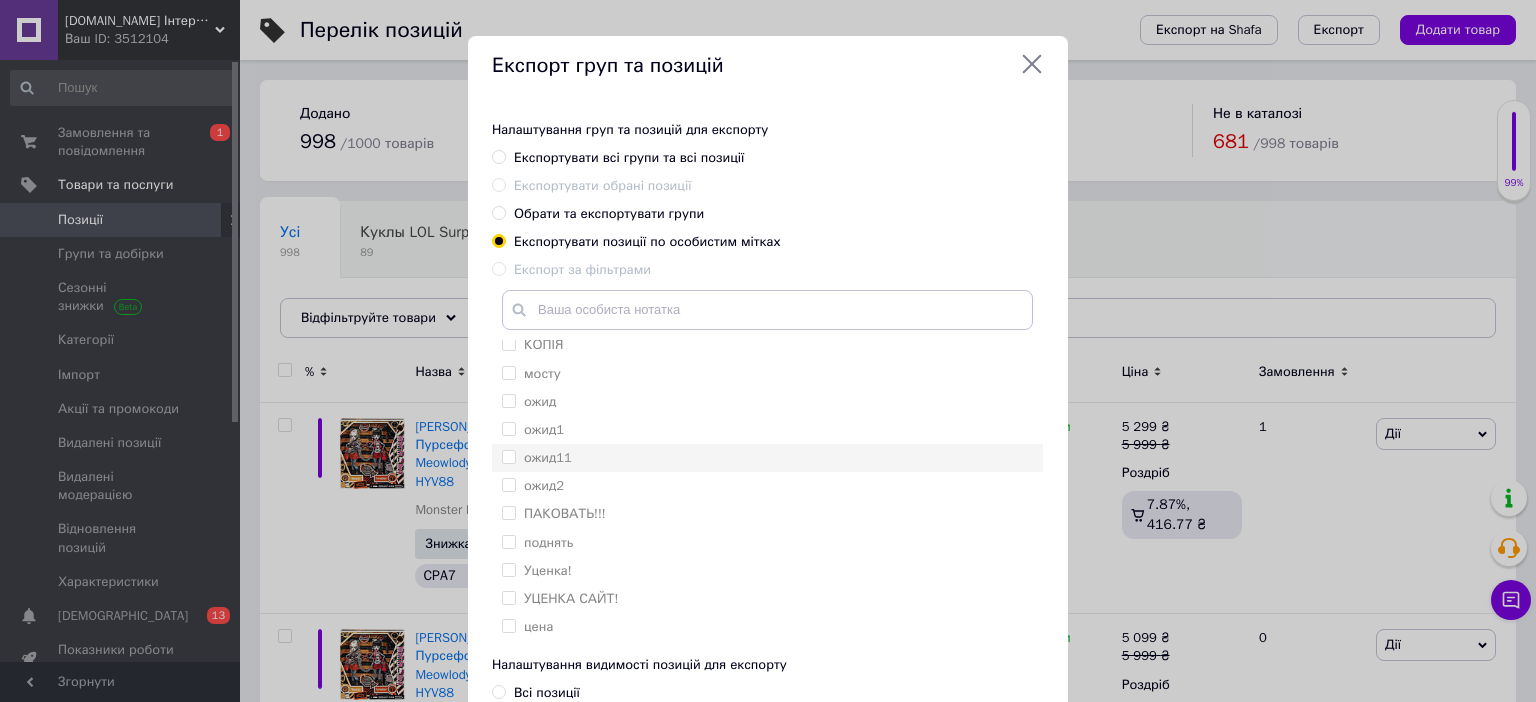 scroll, scrollTop: 884, scrollLeft: 0, axis: vertical 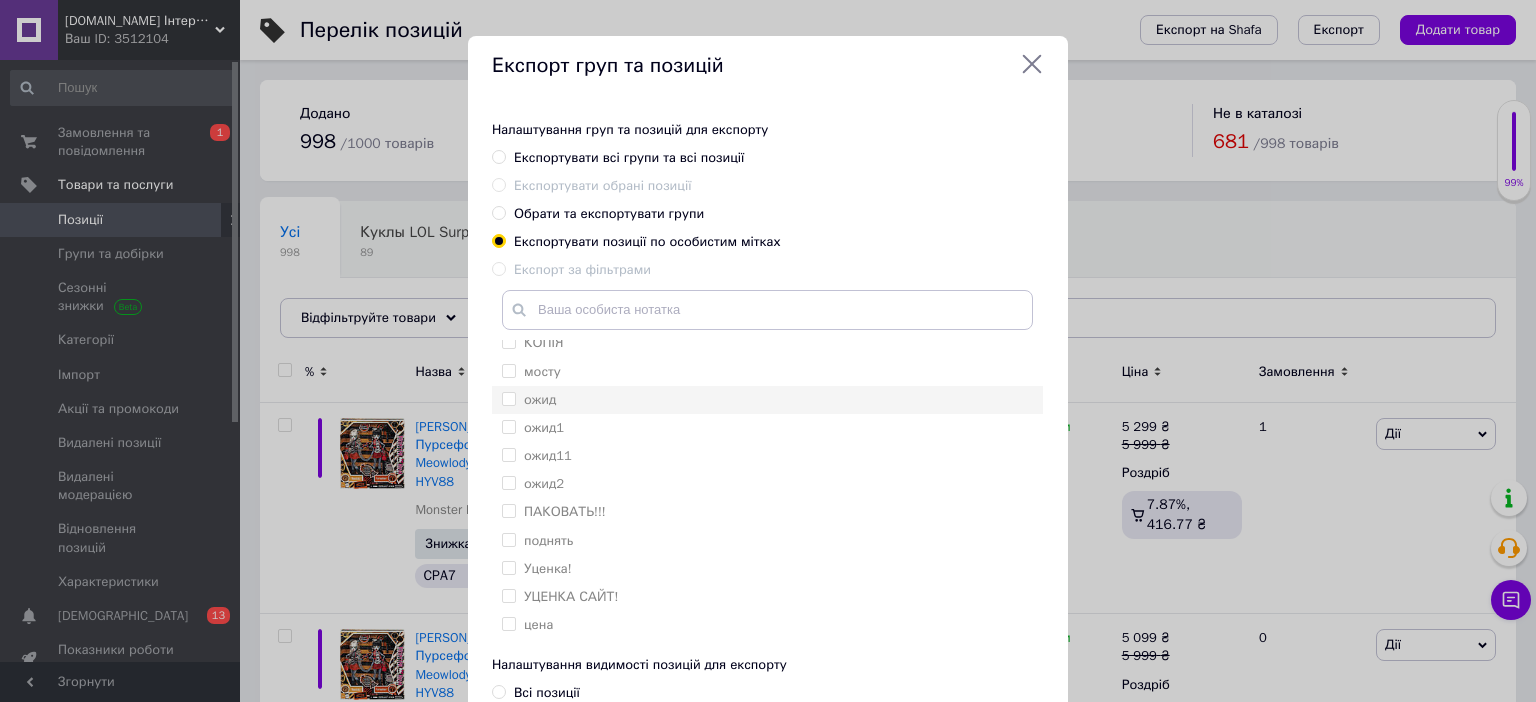 click on "ожид" at bounding box center [767, 400] 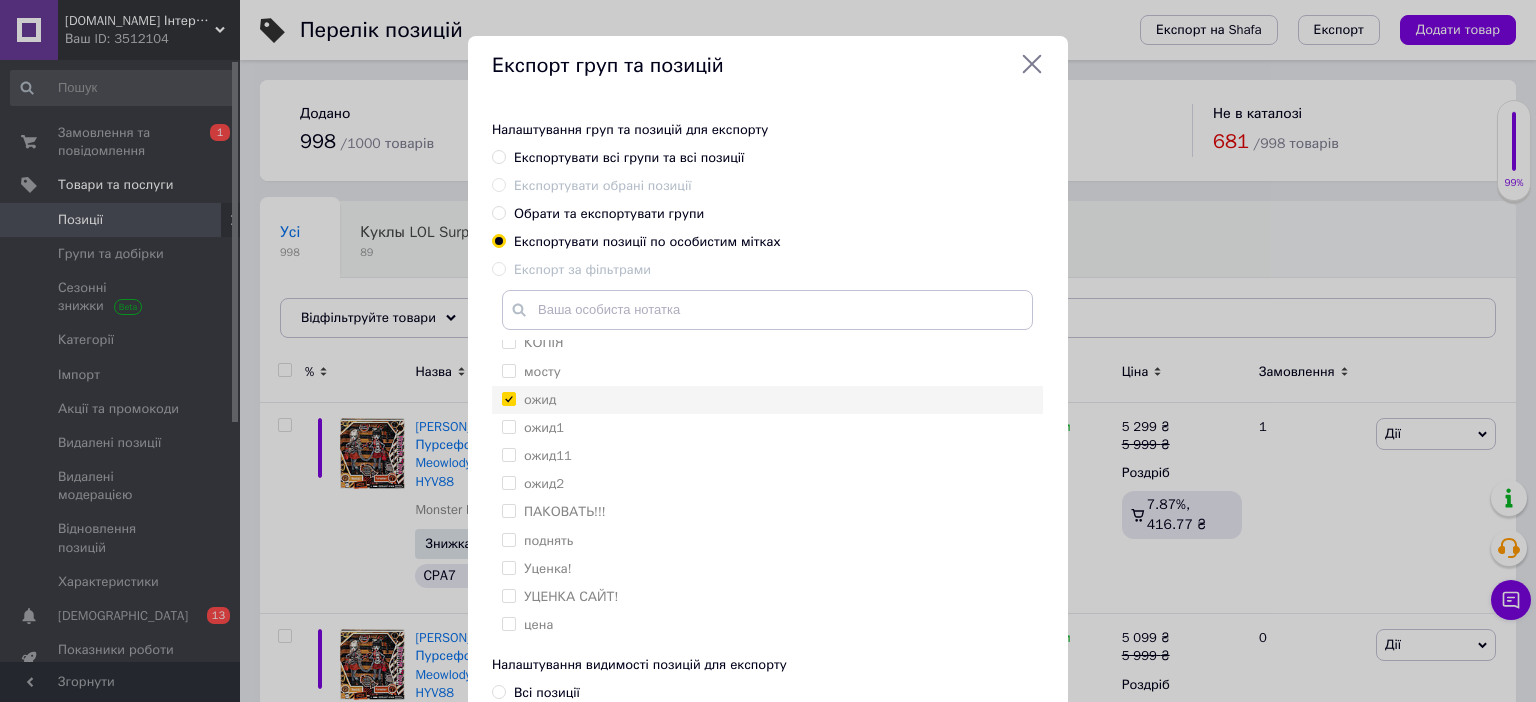 checkbox on "true" 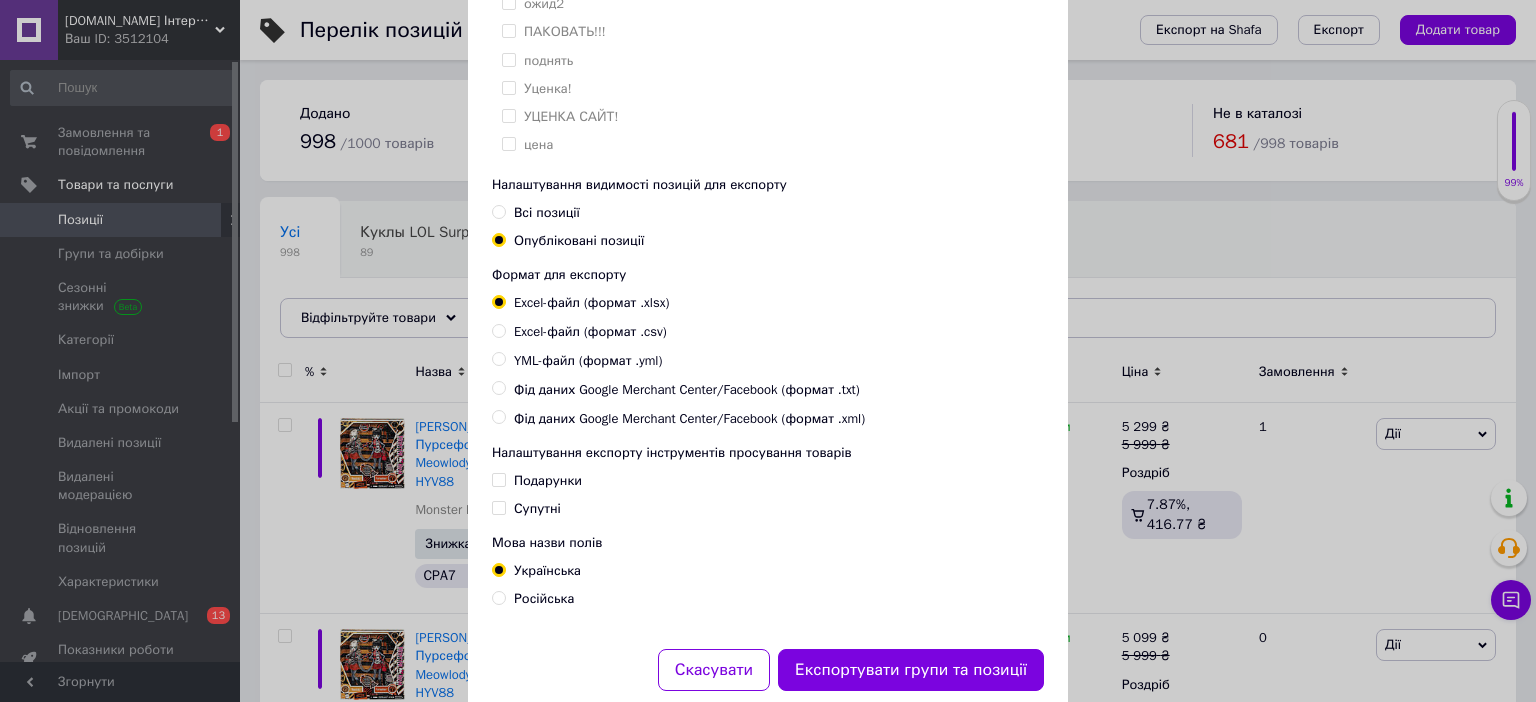 click on "Фід даних Google Merchant Center/Facebook (формат .txt)" at bounding box center (687, 390) 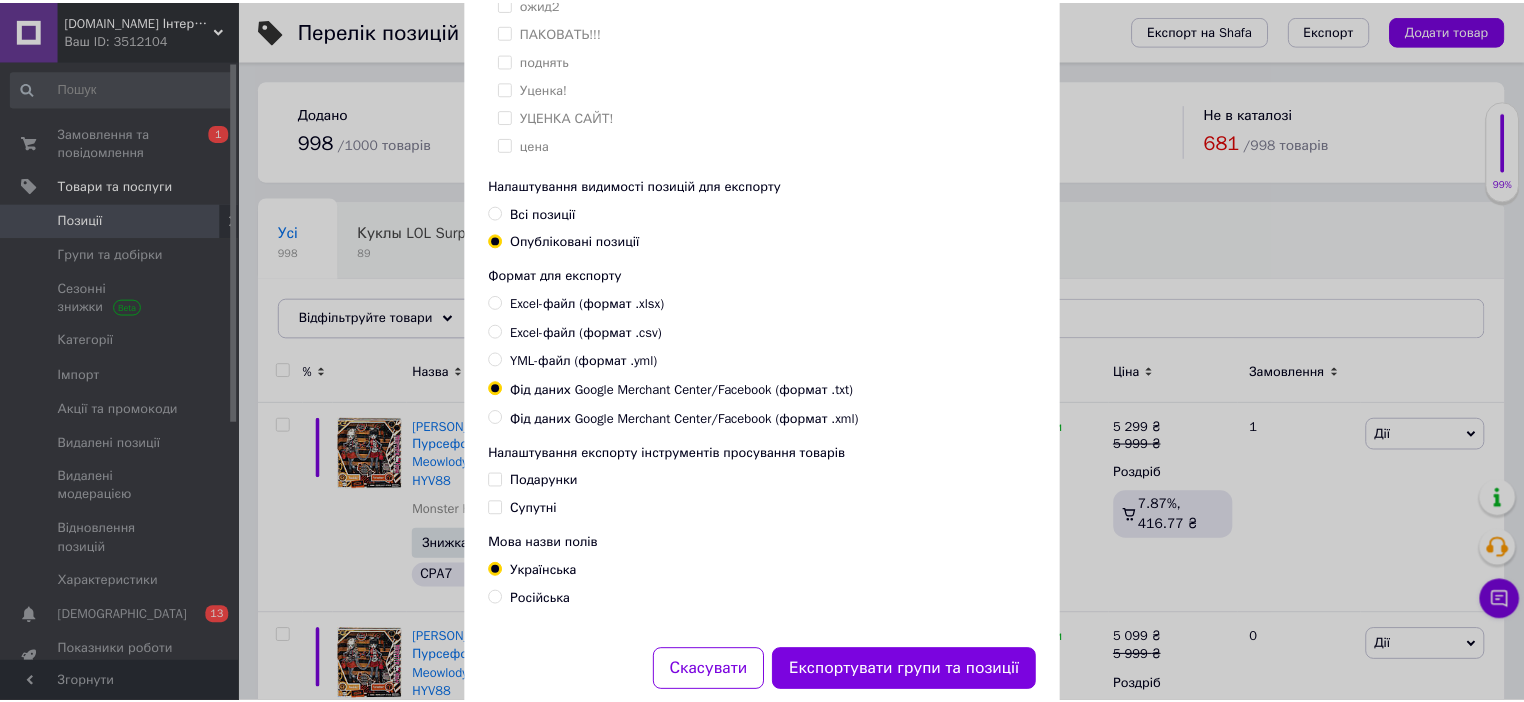 scroll, scrollTop: 436, scrollLeft: 0, axis: vertical 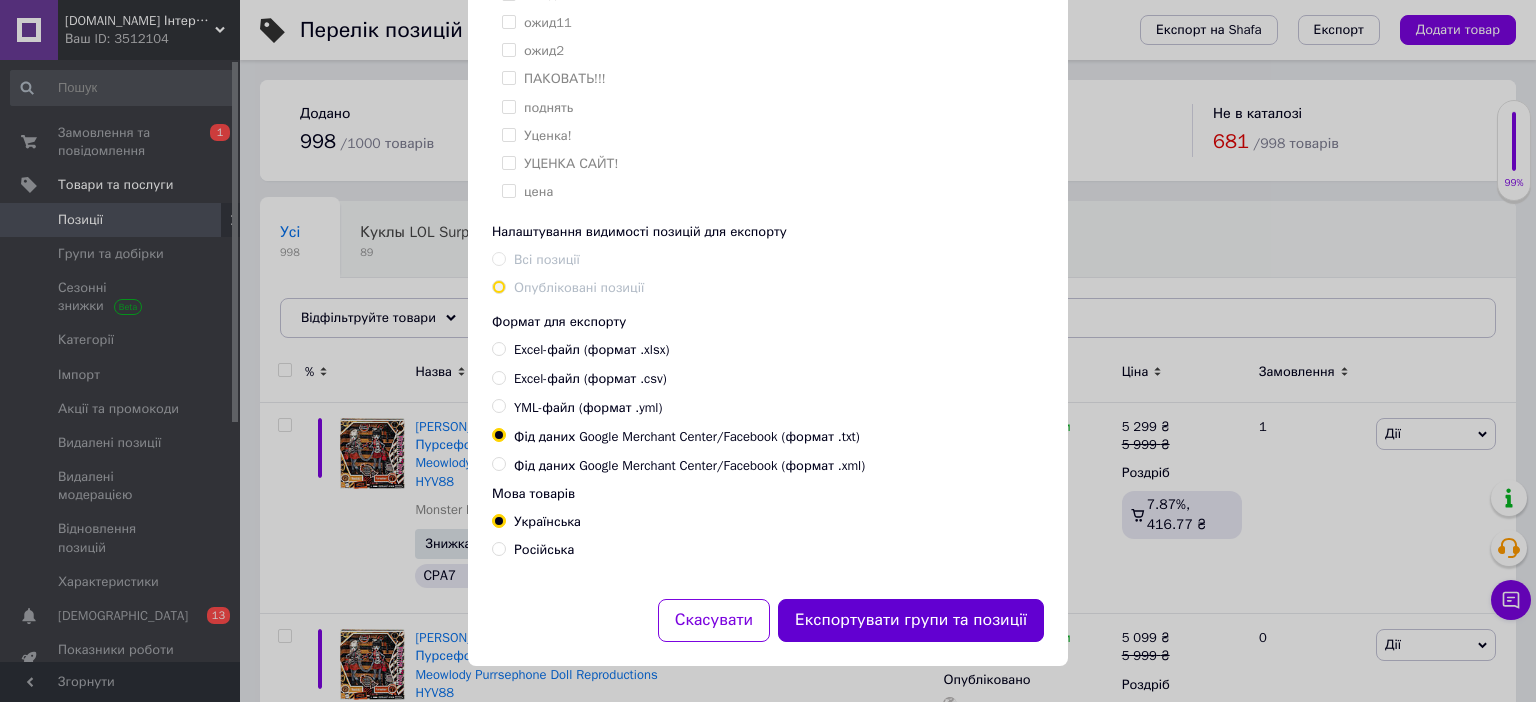 click on "Експортувати групи та позиції" at bounding box center [911, 620] 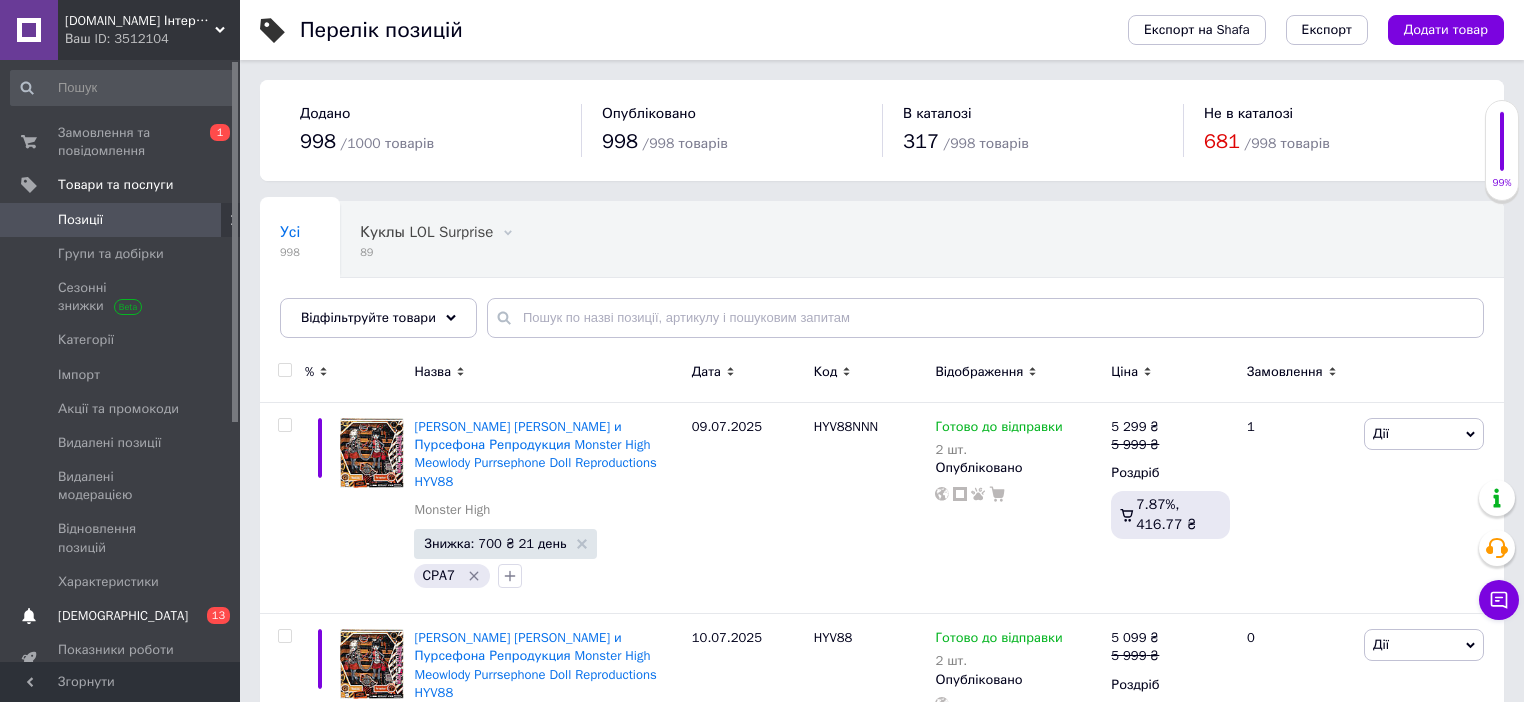 click on "[DEMOGRAPHIC_DATA]" at bounding box center [123, 616] 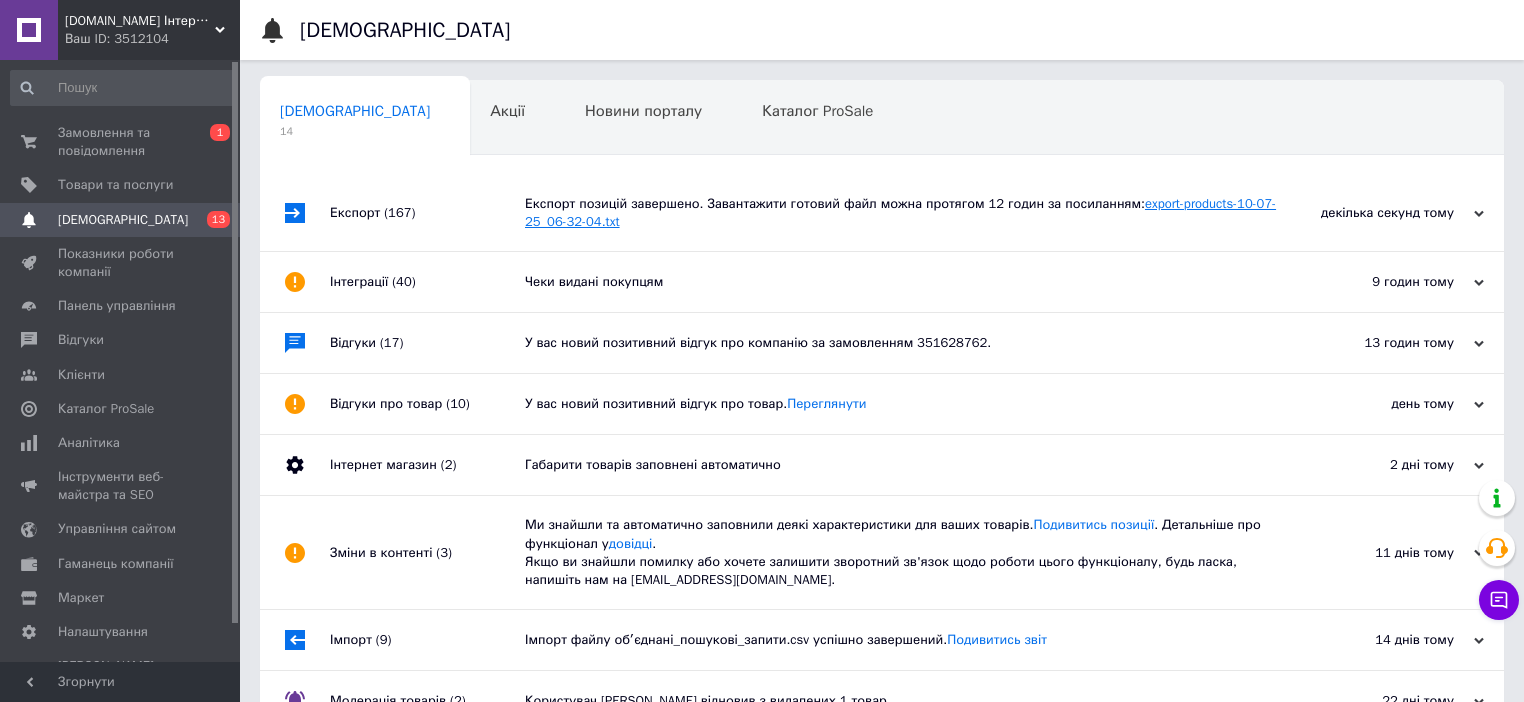 click on "export-products-10-07-25_06-32-04.txt" at bounding box center (900, 212) 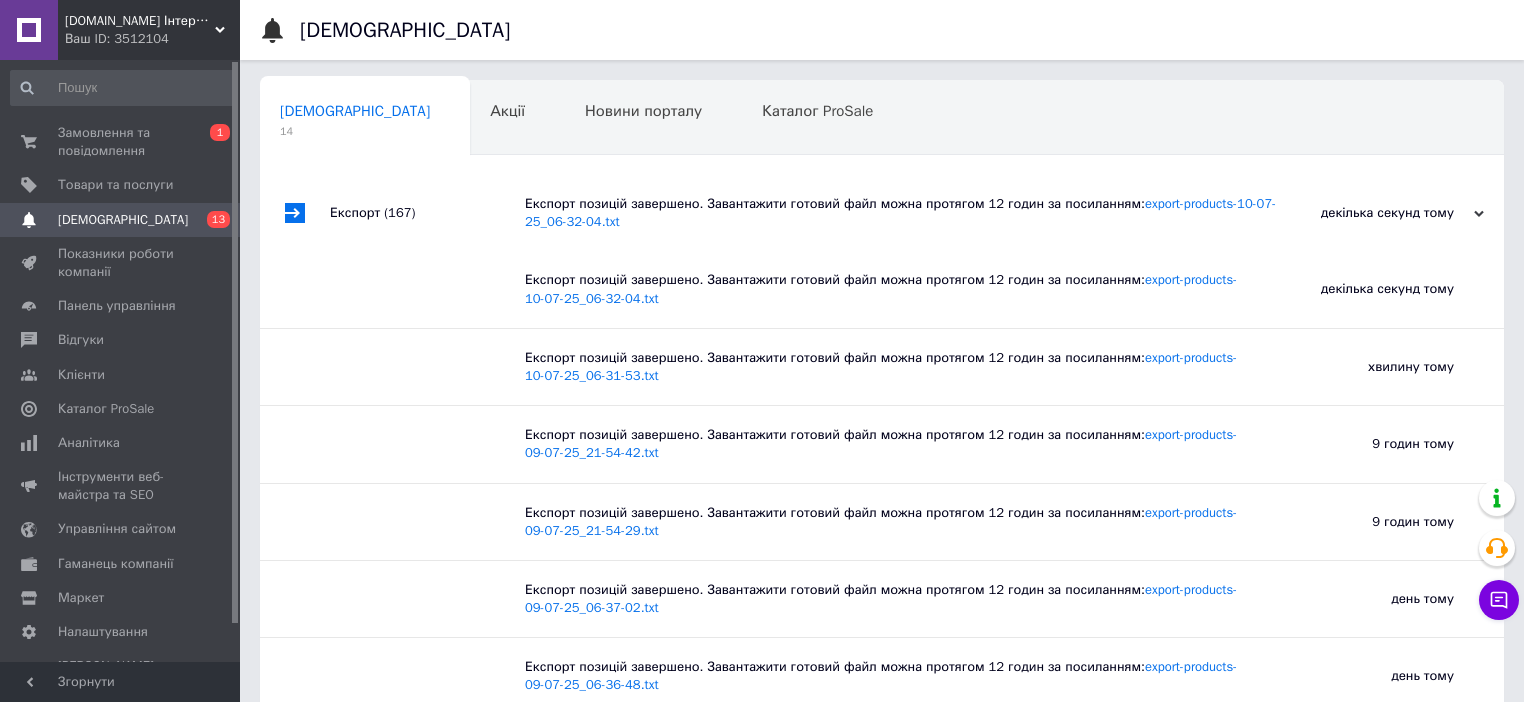 click on "[DEMOGRAPHIC_DATA]" at bounding box center (123, 220) 